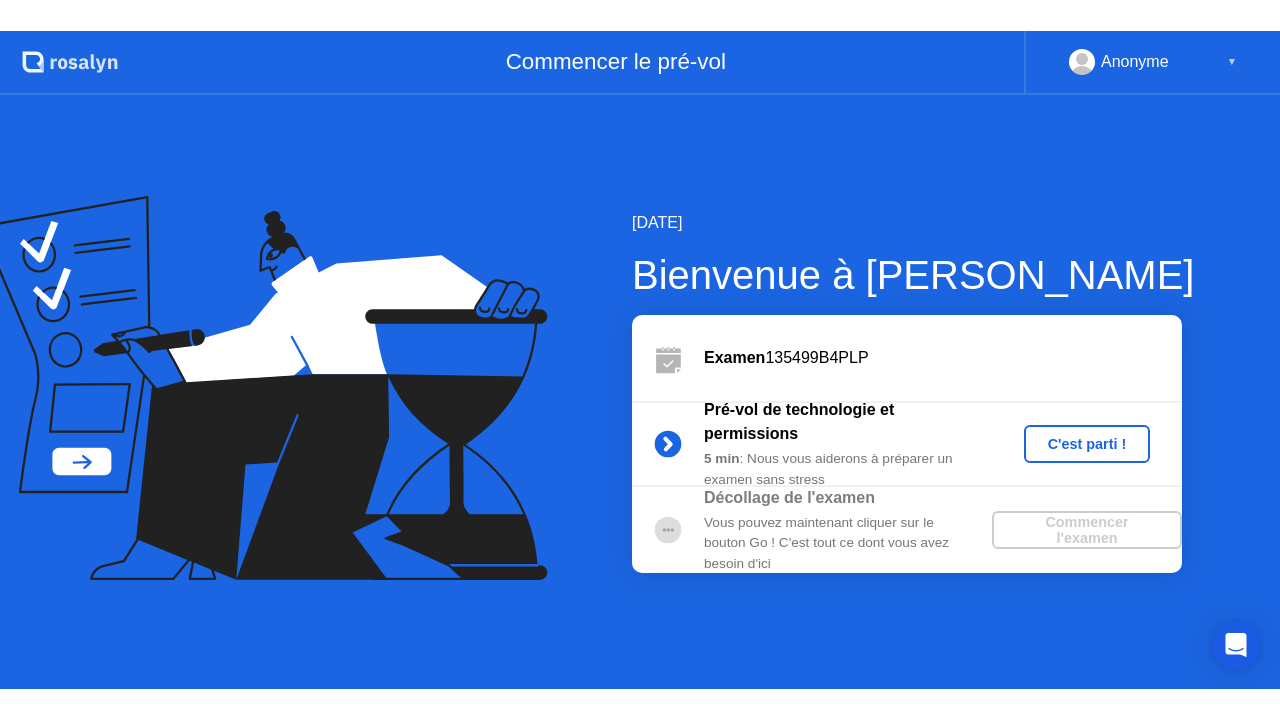 scroll, scrollTop: 0, scrollLeft: 0, axis: both 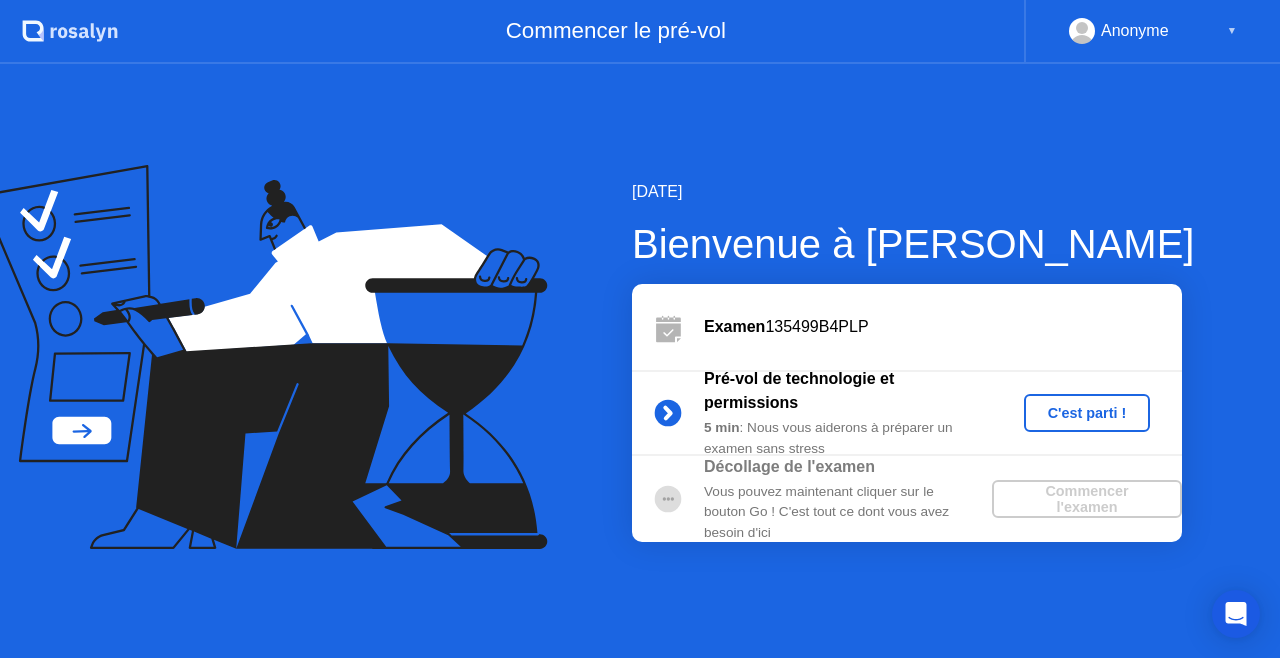 click on "C'est parti !" 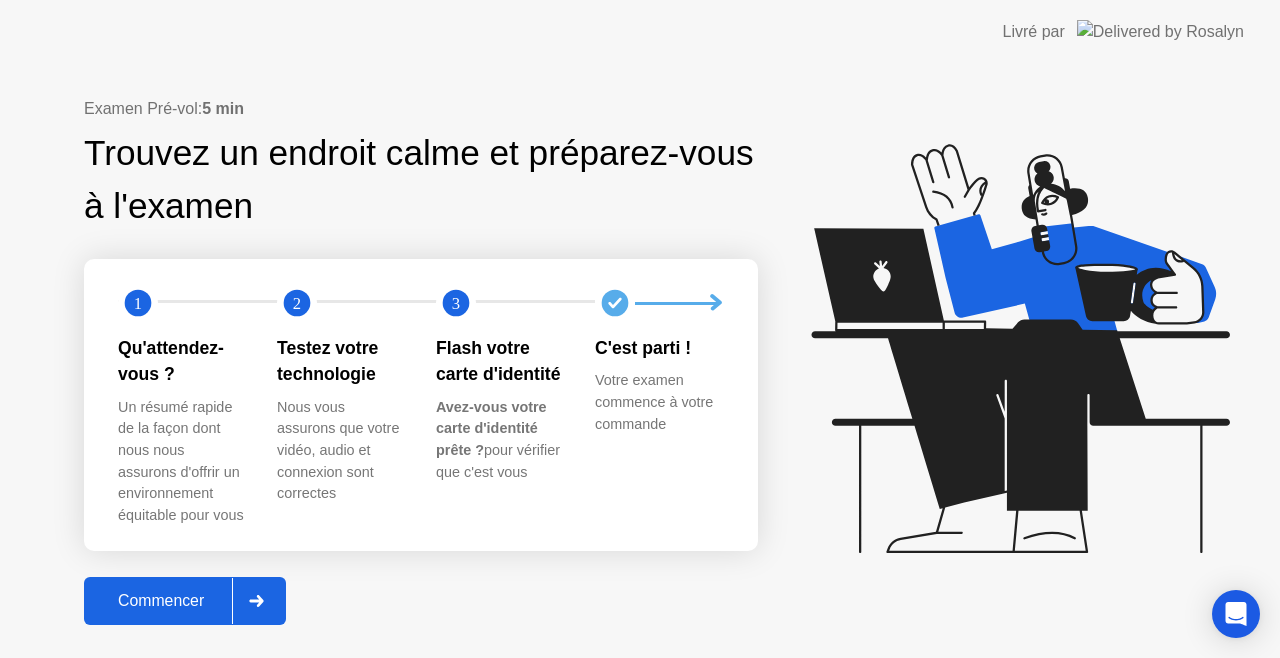 click on "Commencer" 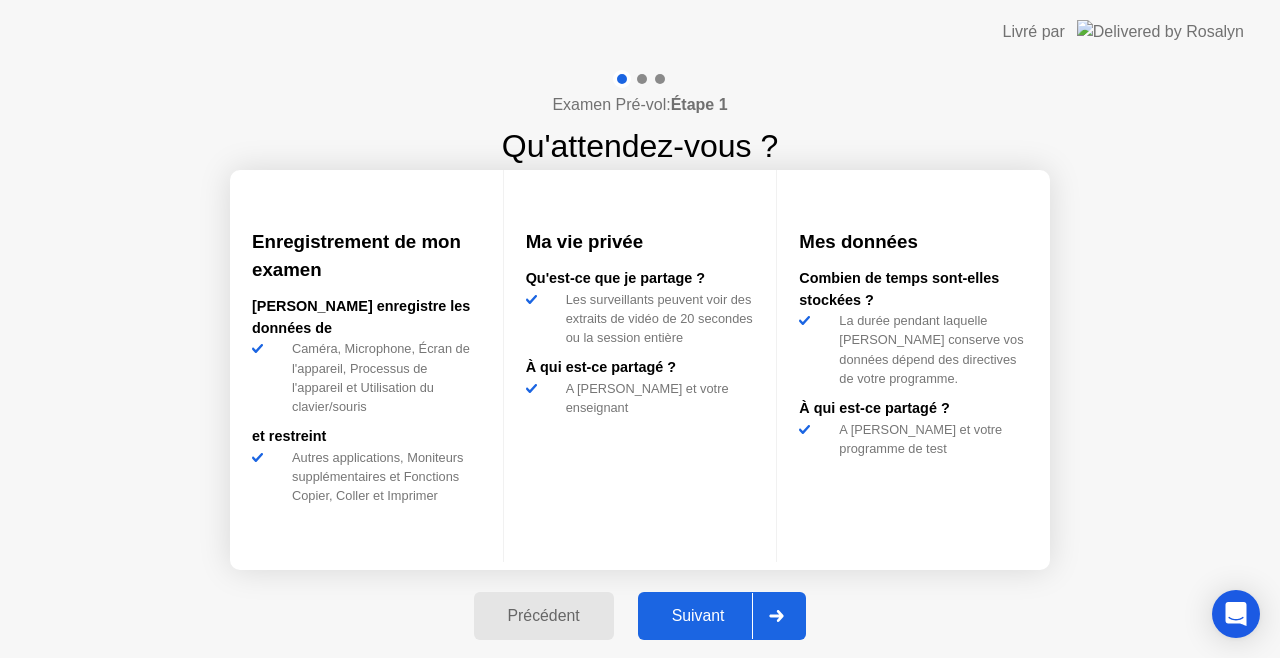 click on "Suivant" 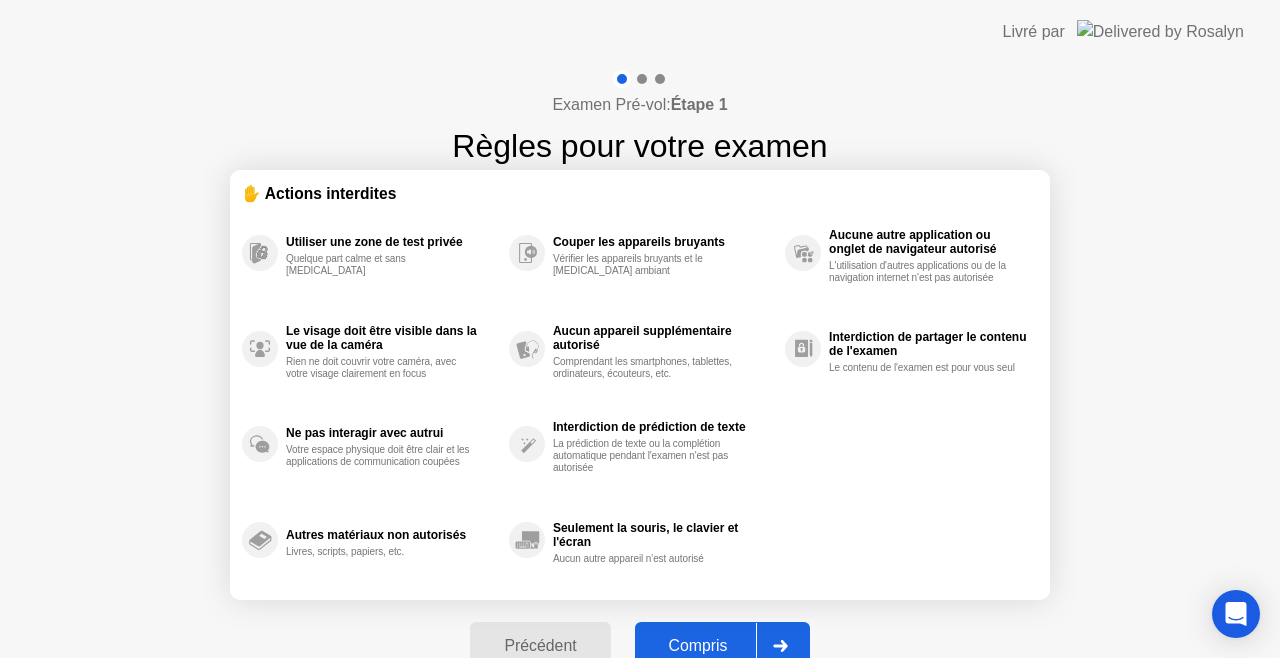 click on "Compris" 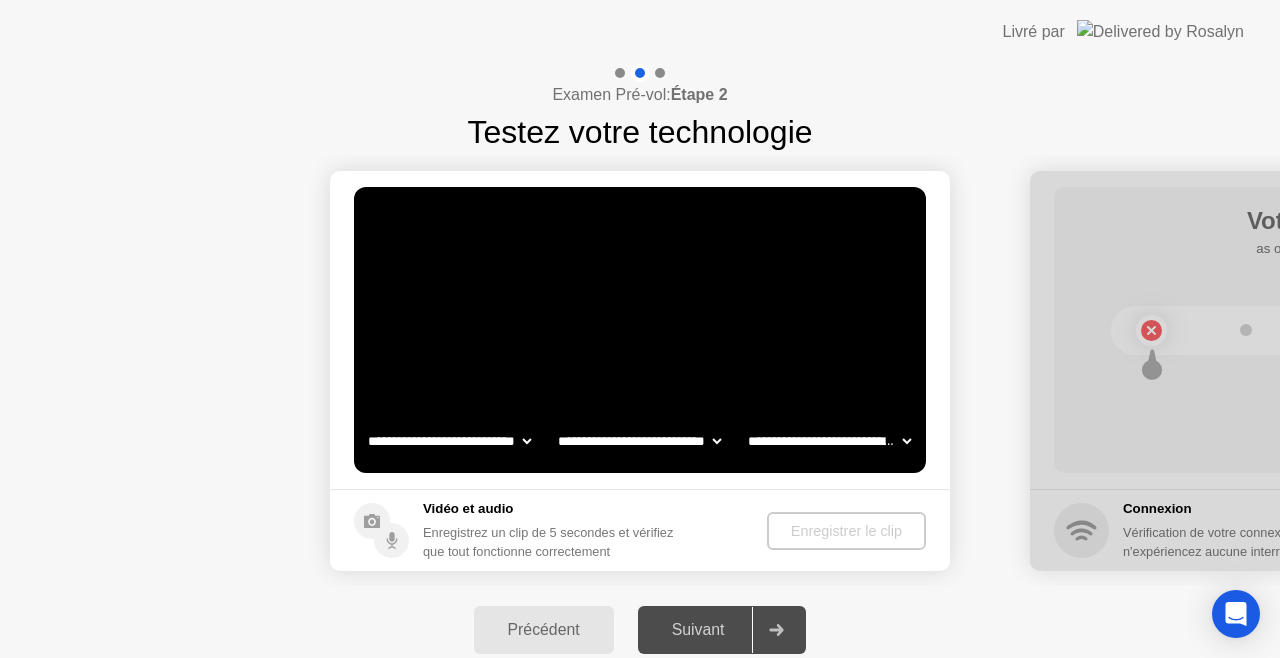 select on "**********" 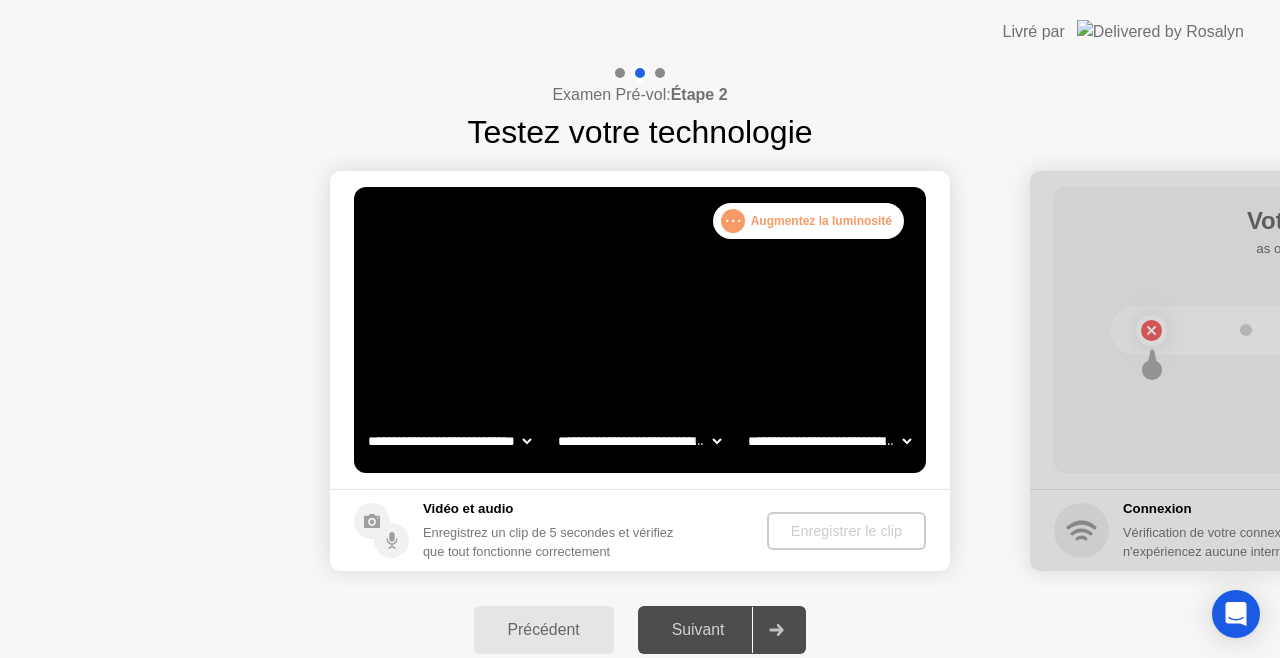 click on ". . ." 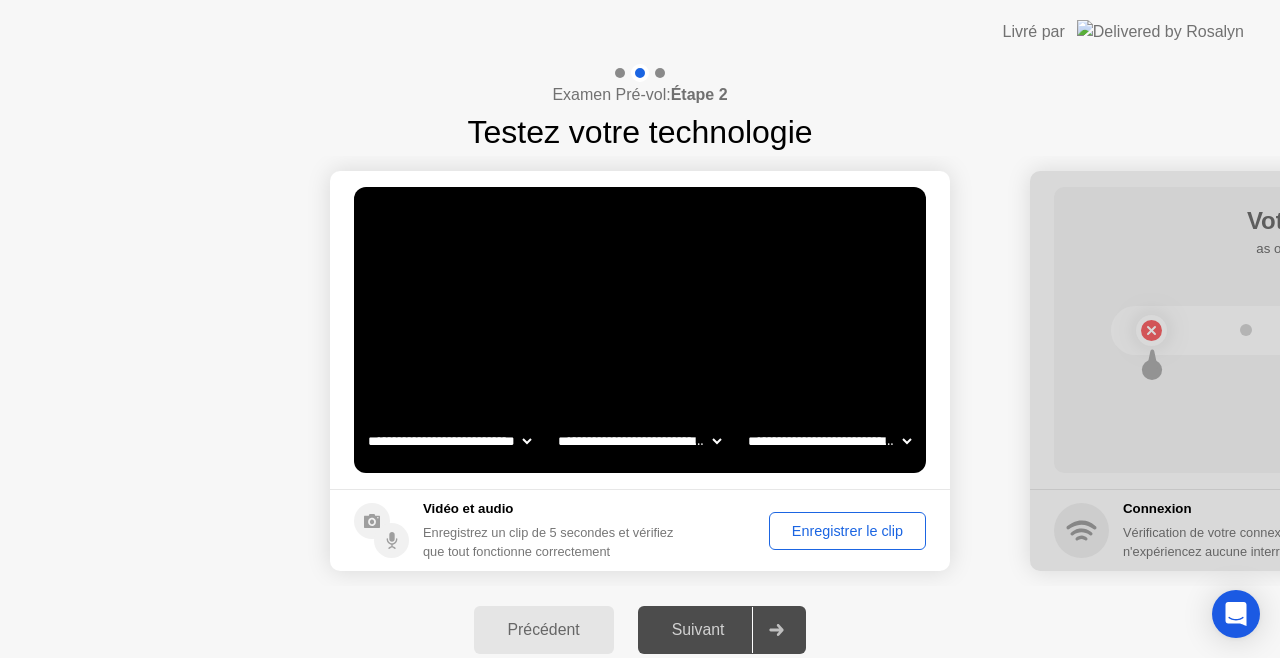 click on "Enregistrer le clip" 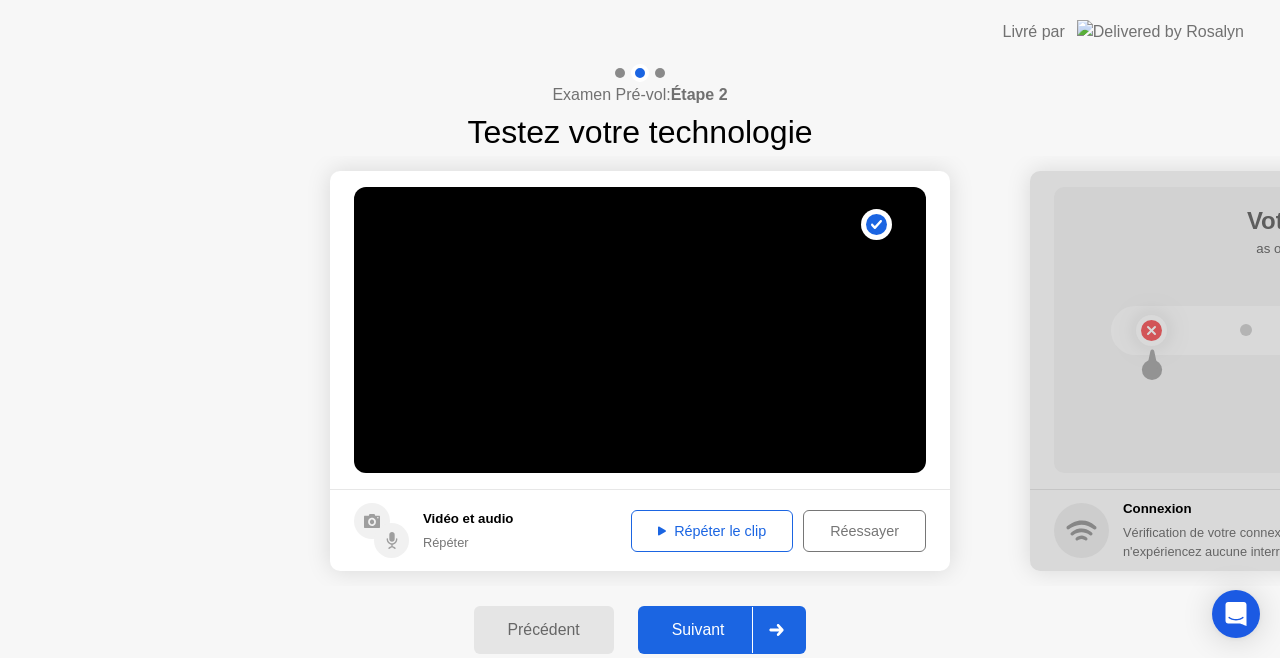 click on "Répéter le clip" 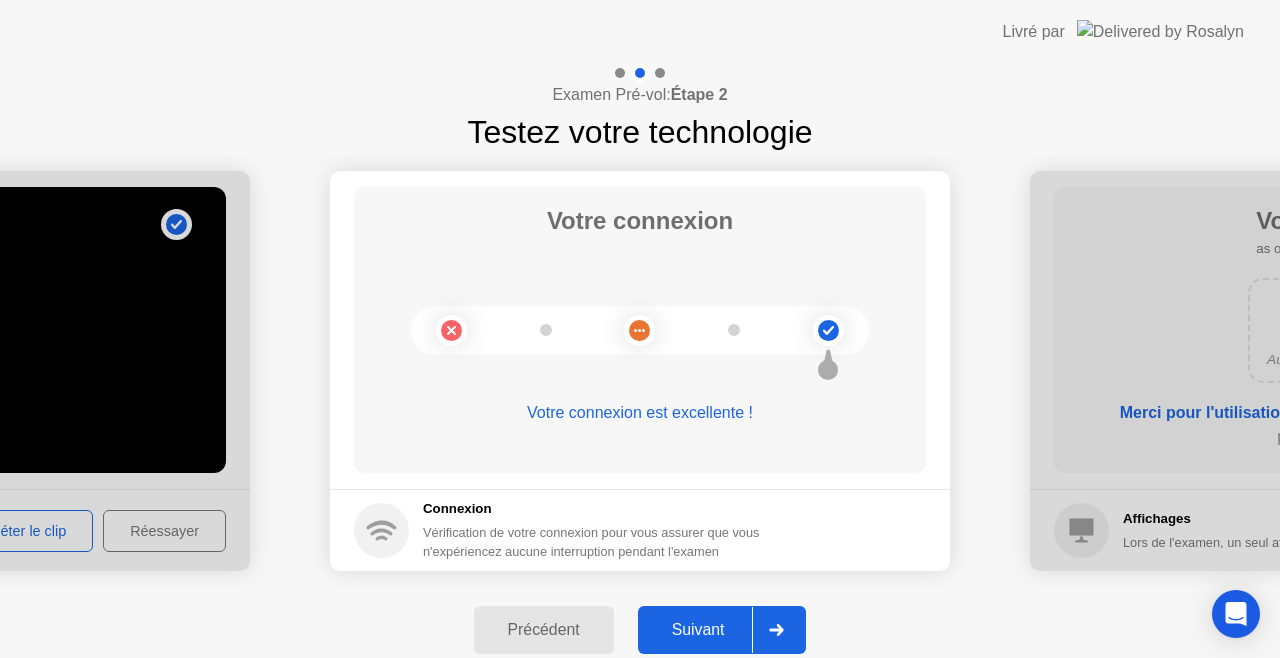 click on "Suivant" 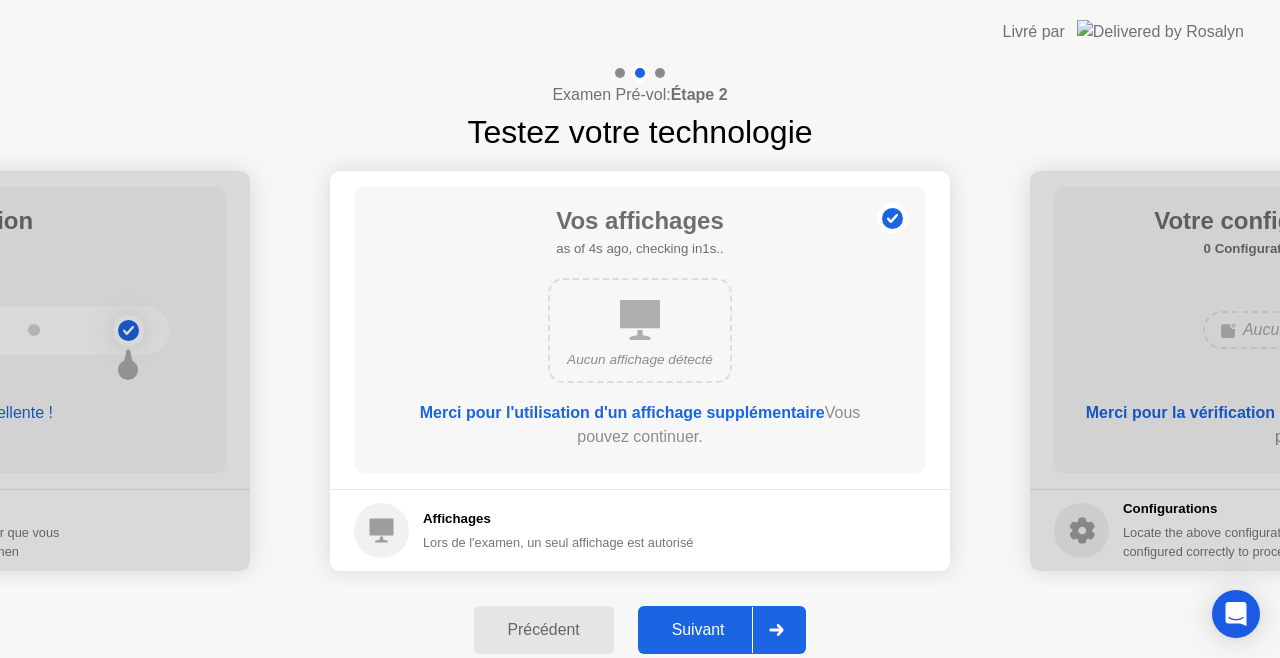 click on "Suivant" 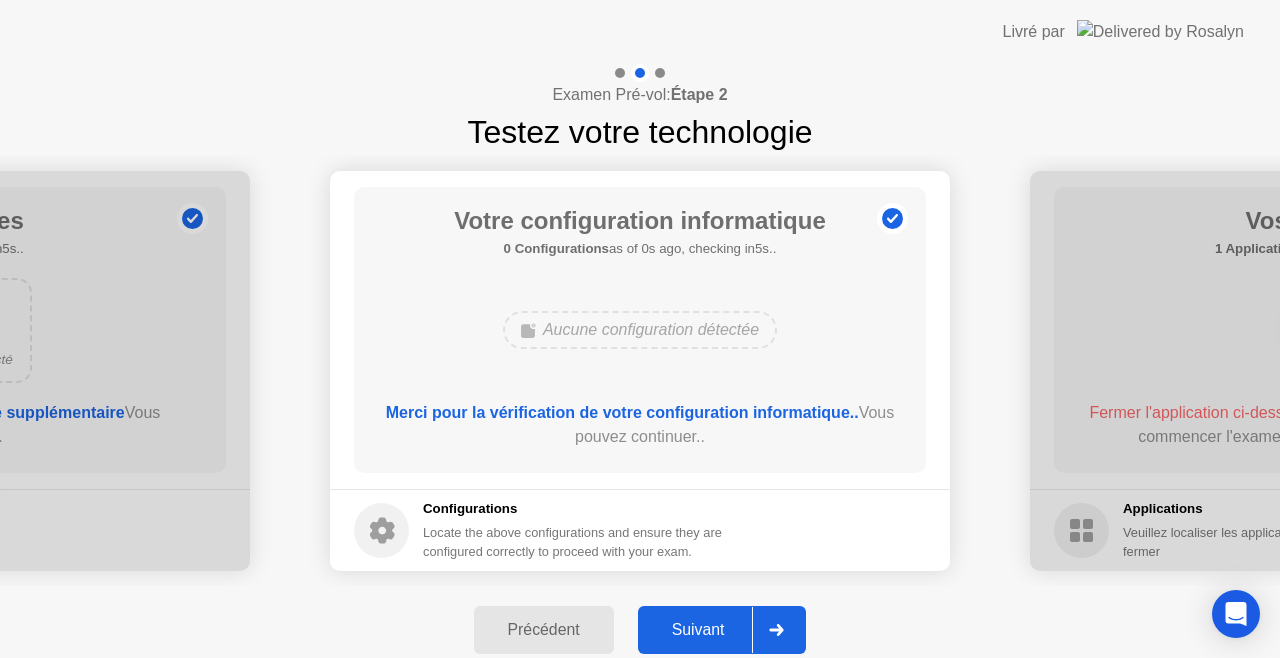 click on "Suivant" 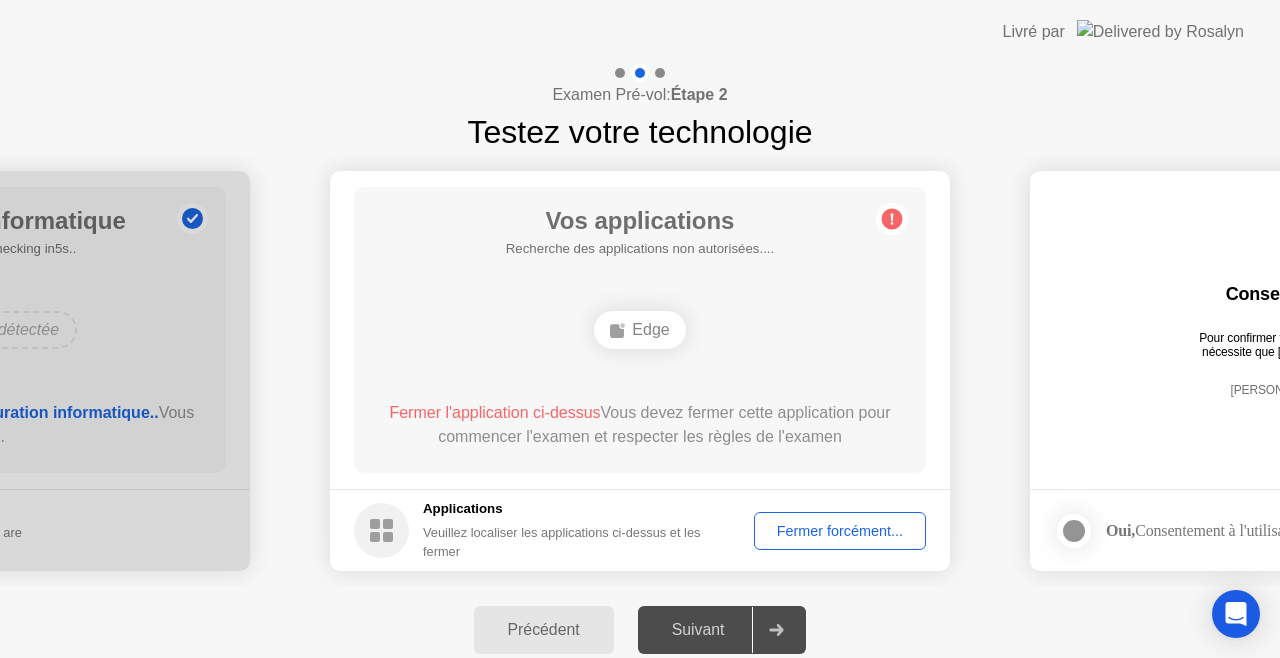 drag, startPoint x: 531, startPoint y: 538, endPoint x: 828, endPoint y: 527, distance: 297.20364 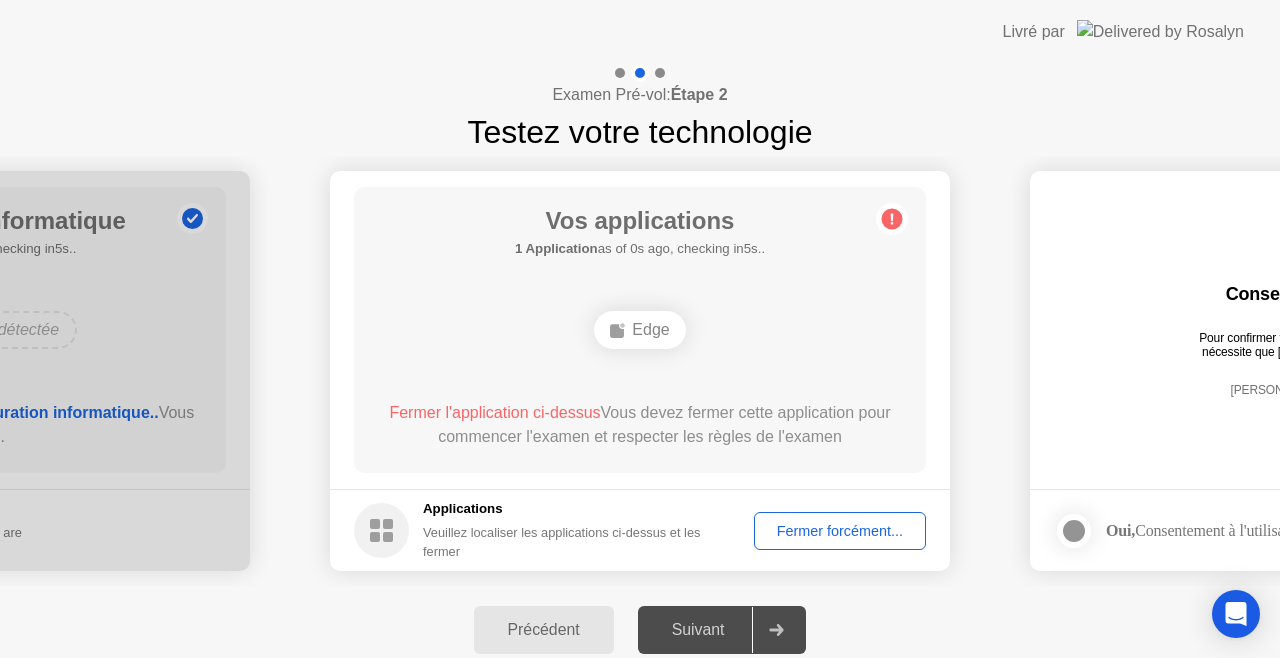 click on "Fermer forcément..." 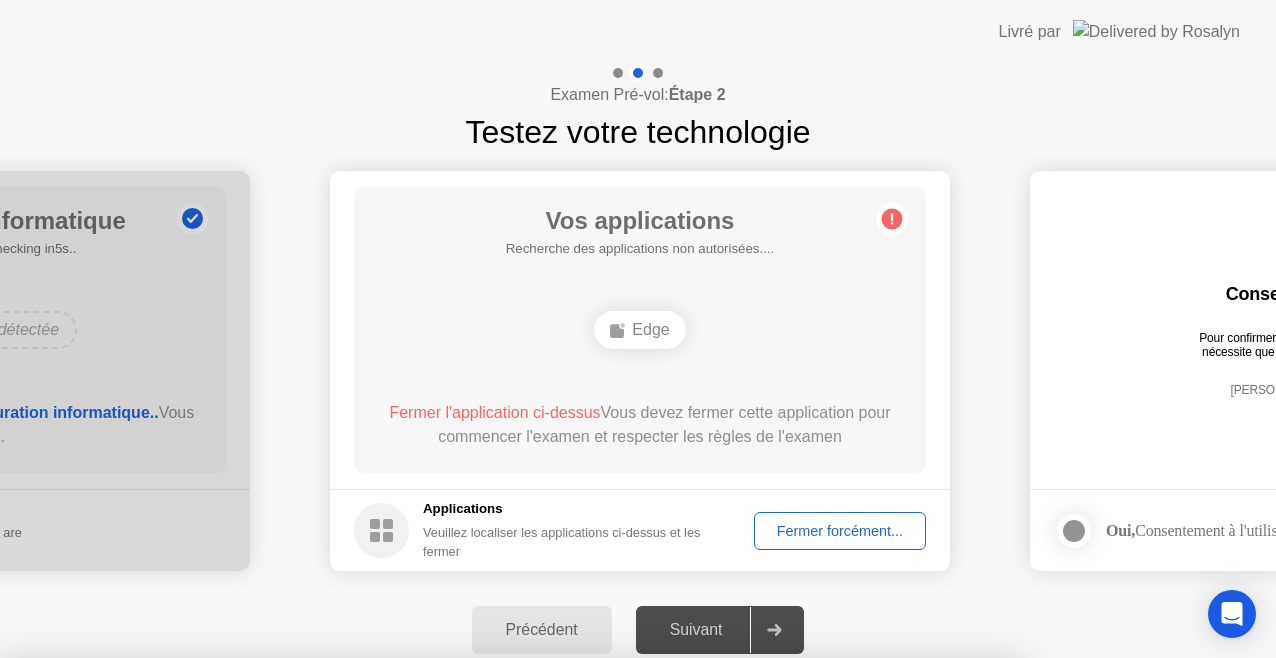 click on "Confirmer" at bounding box center (580, 934) 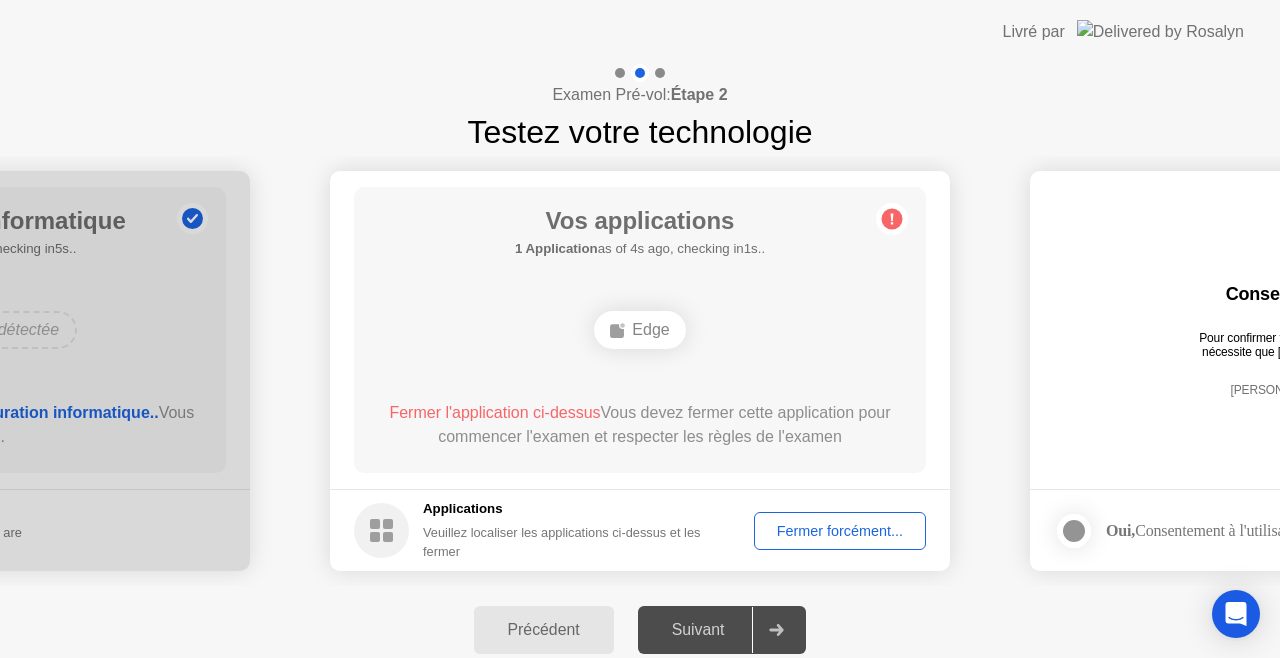 click on "Fermer forcément..." 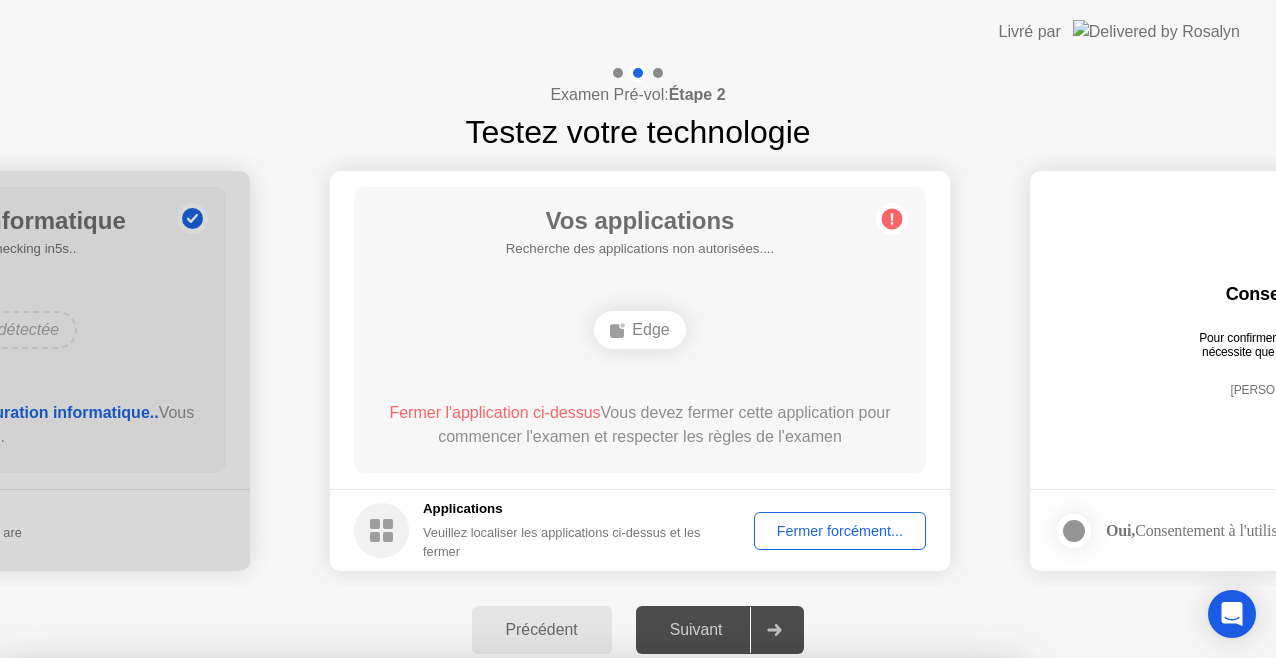 click on "Confirmer" at bounding box center (580, 934) 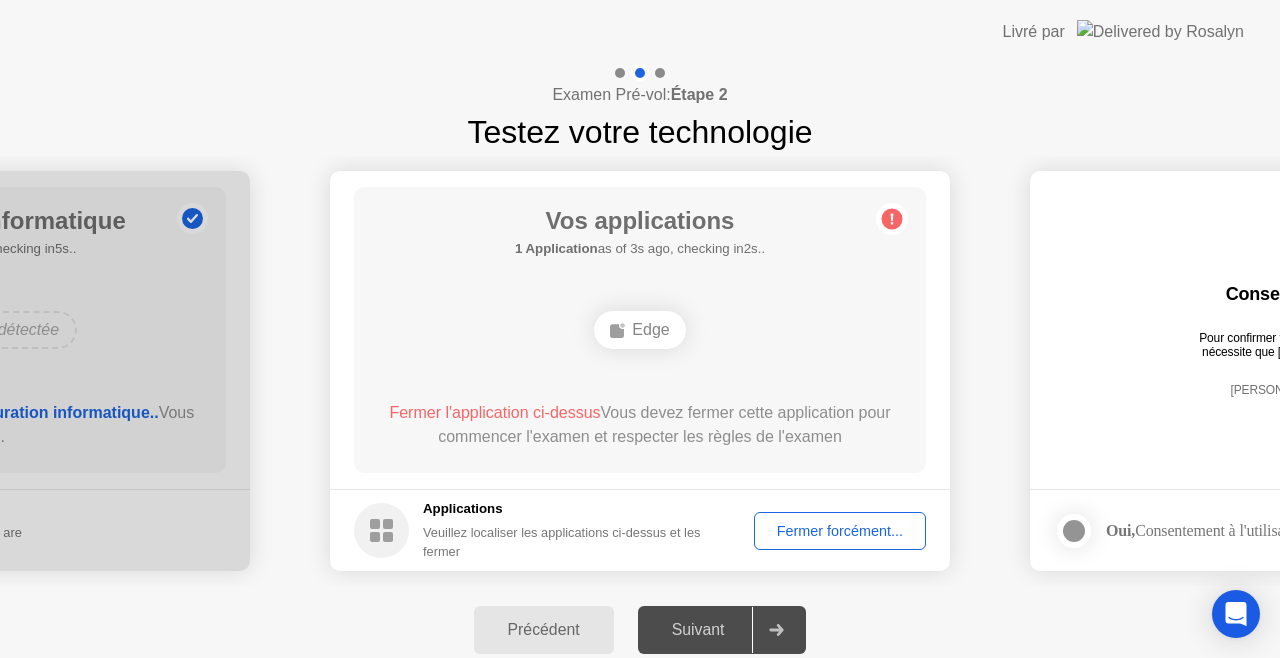 click 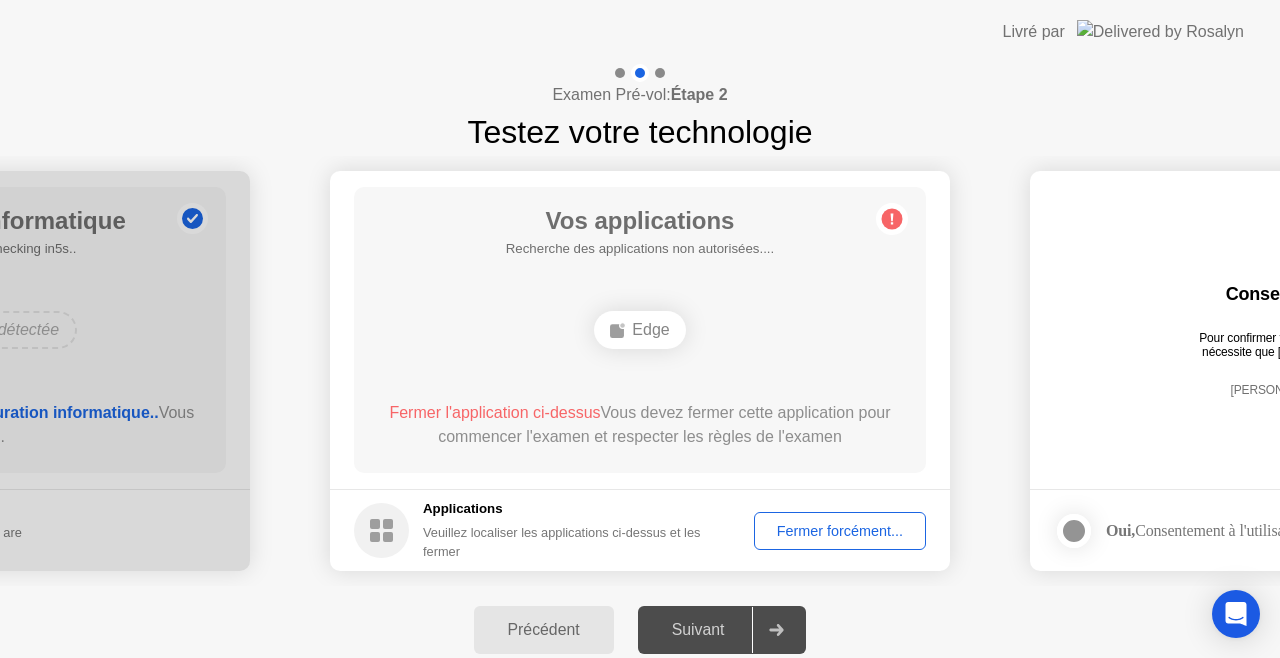 click 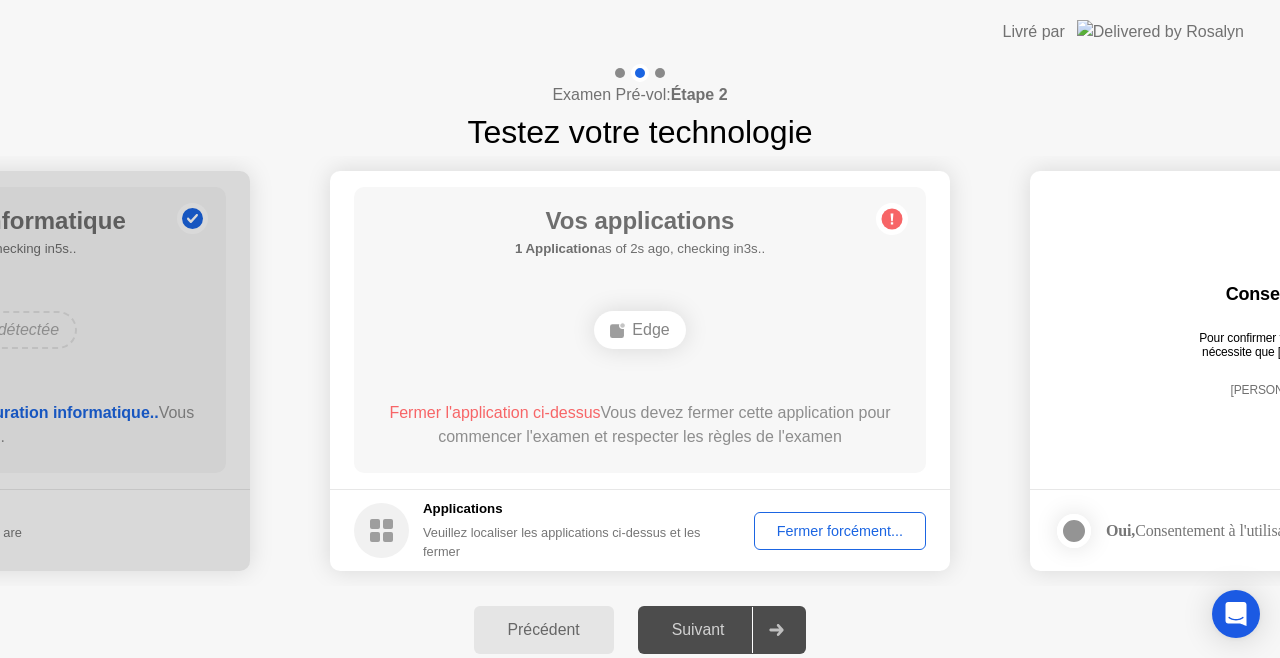 click on "Précédent Suivant" 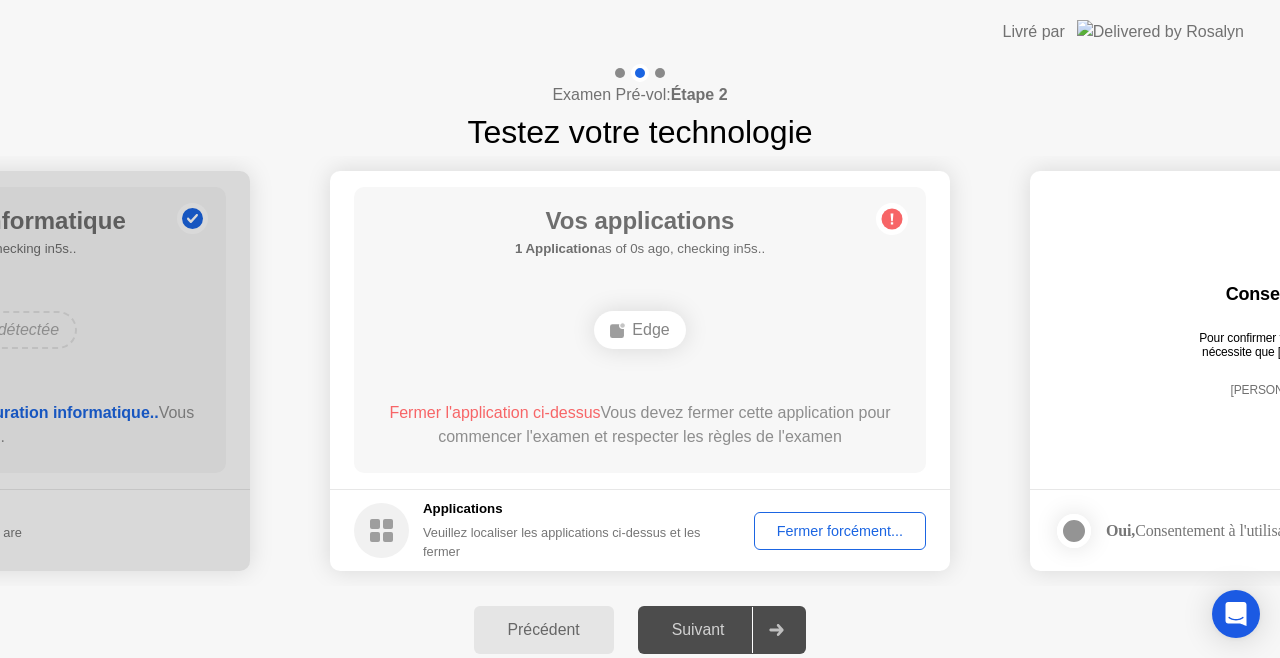 click on "**********" 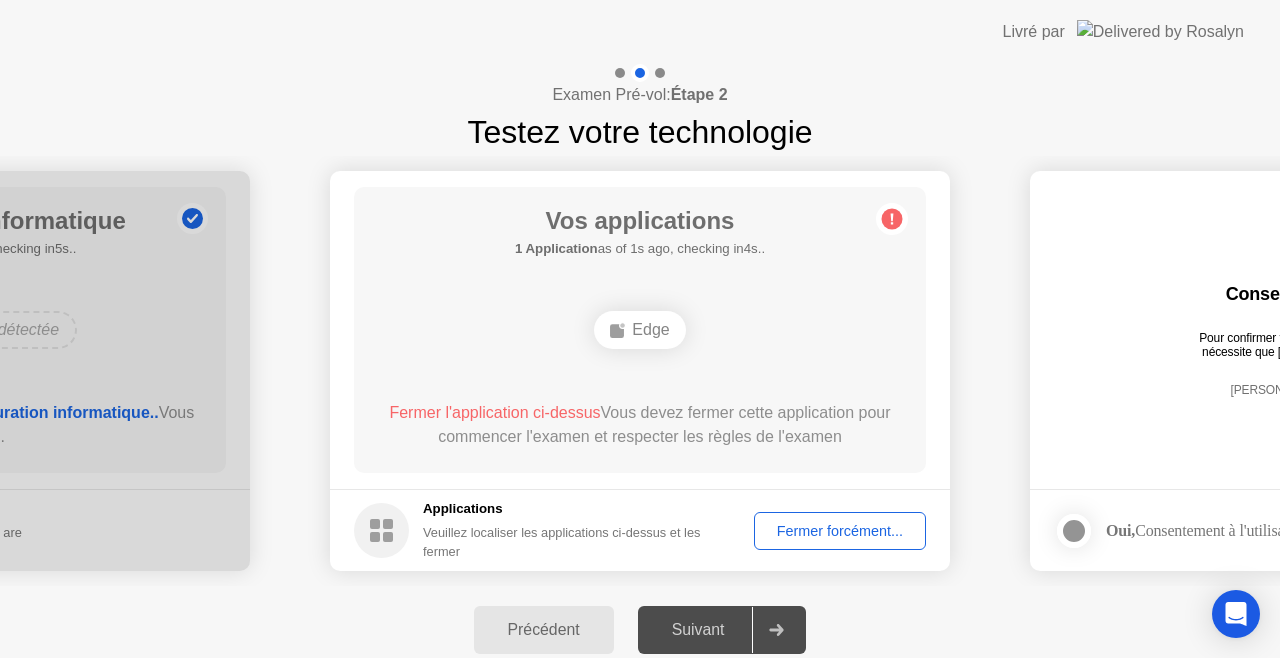 click on "Fermer forcément..." 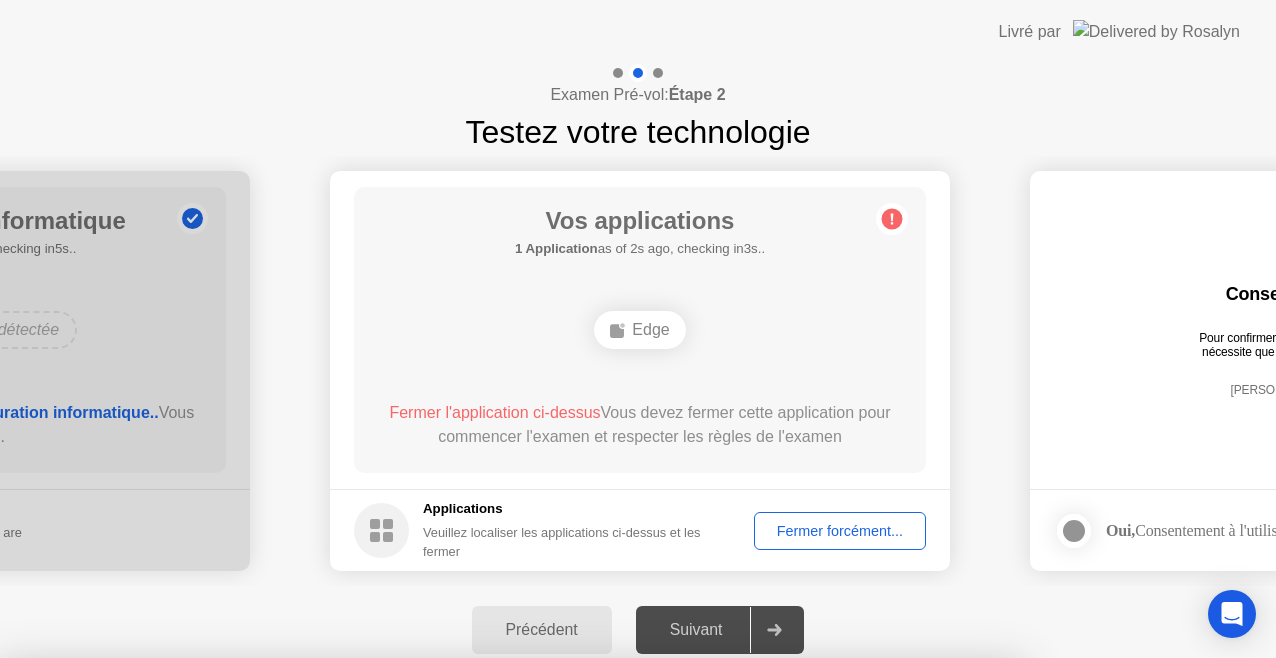click on "Edge" at bounding box center [510, 867] 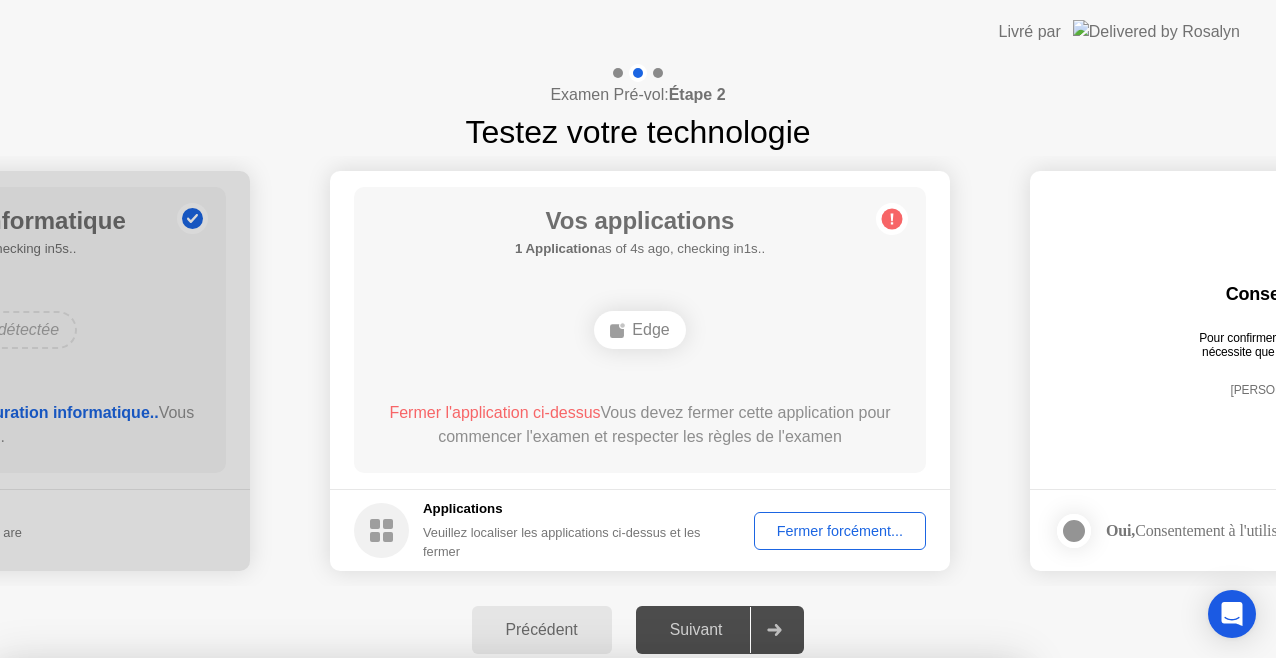 click on "Confirmer" at bounding box center [580, 934] 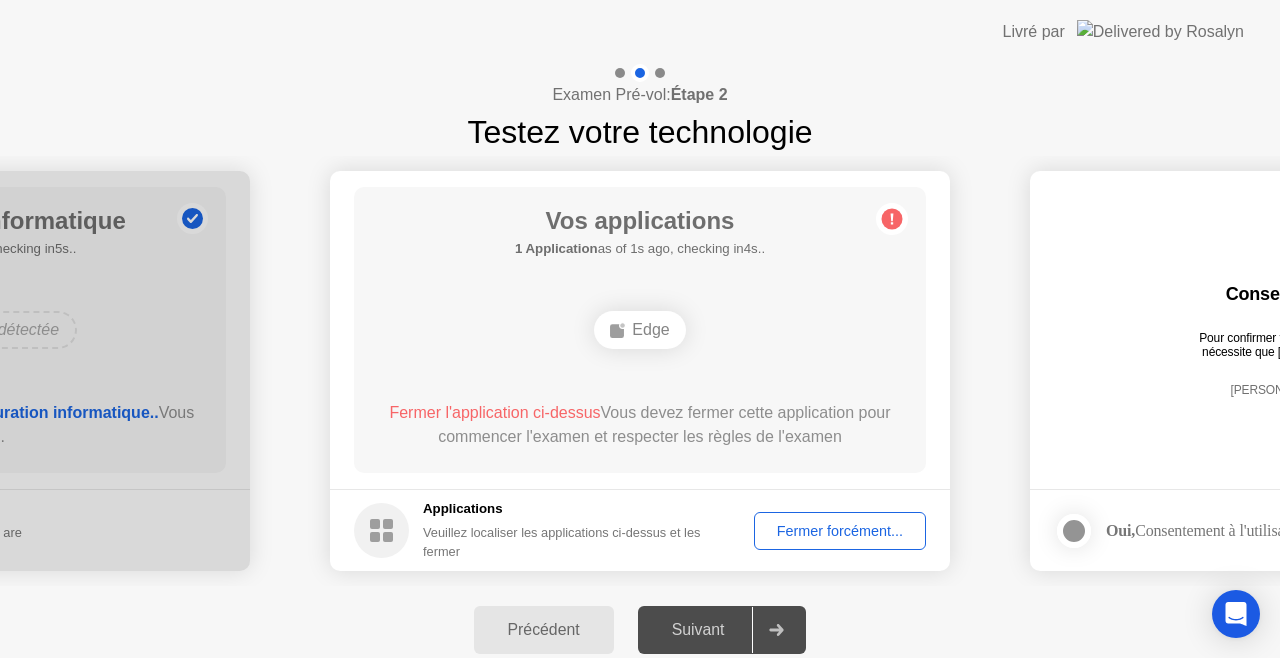 click on "Fermer forcément..." 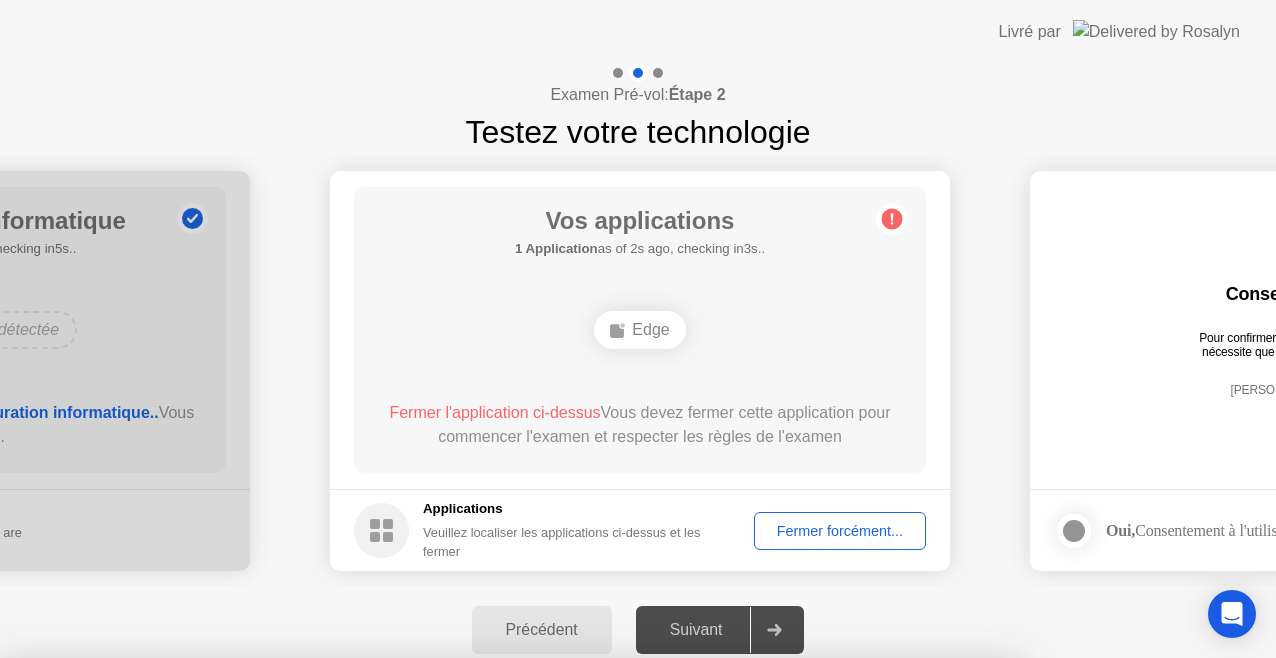 click on "Confirmer" at bounding box center [580, 934] 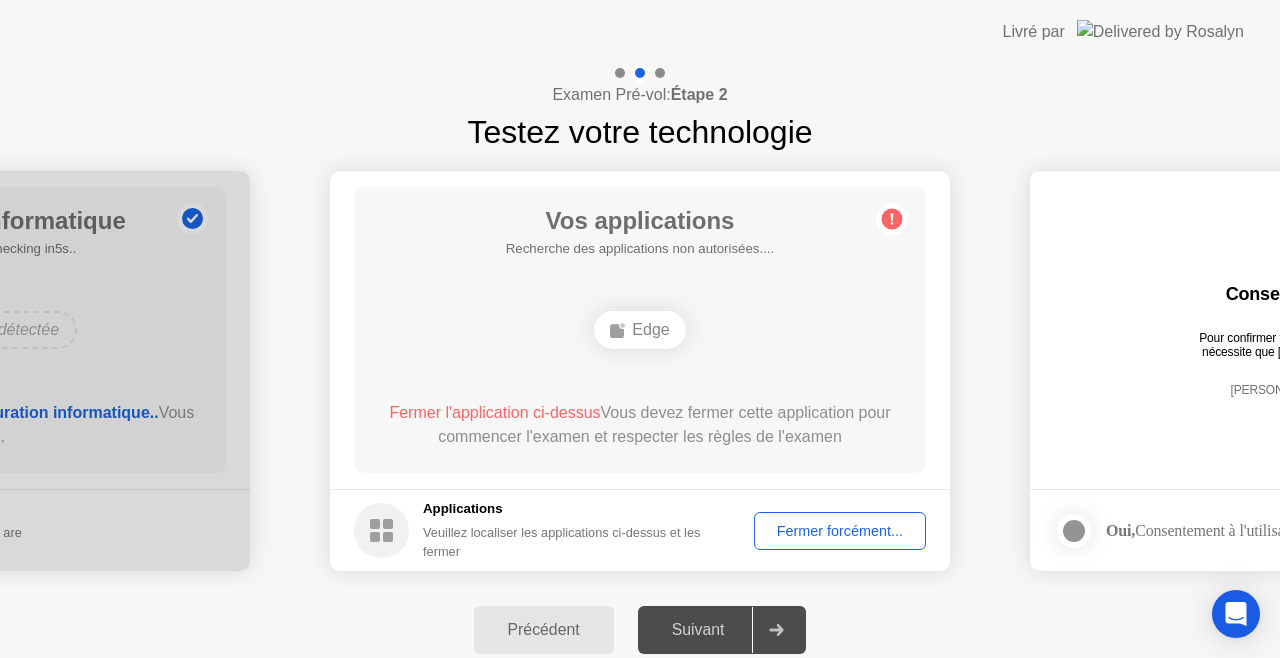 click on "Edge" 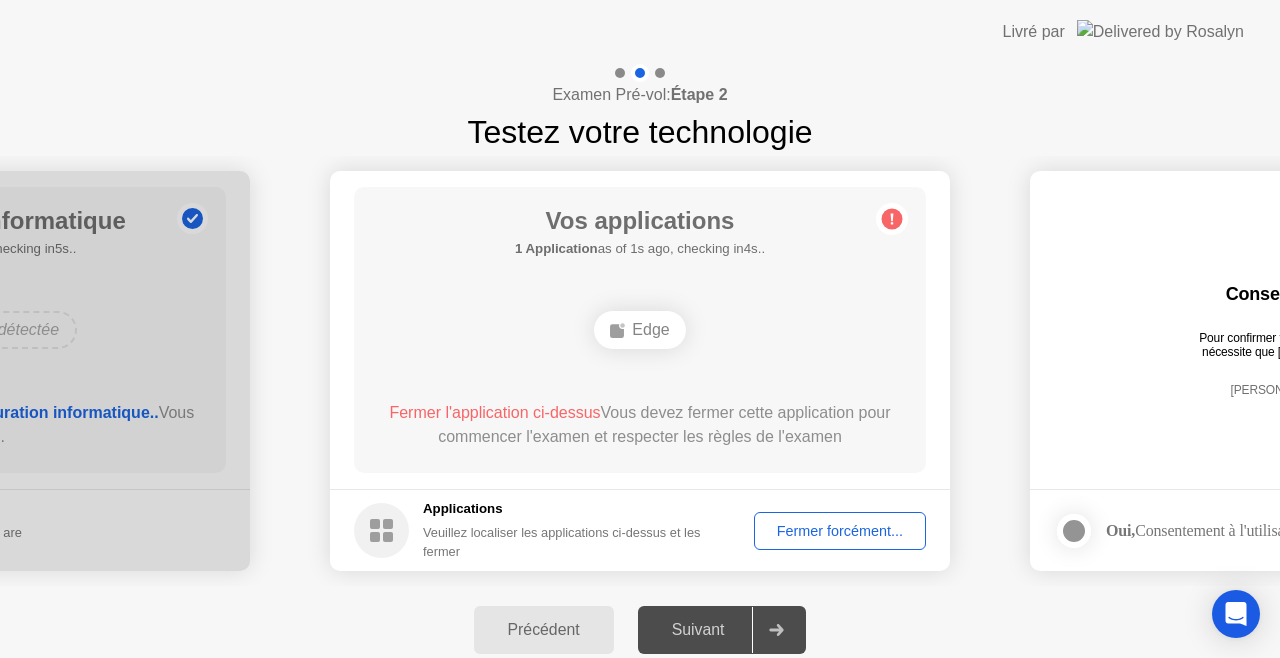 click 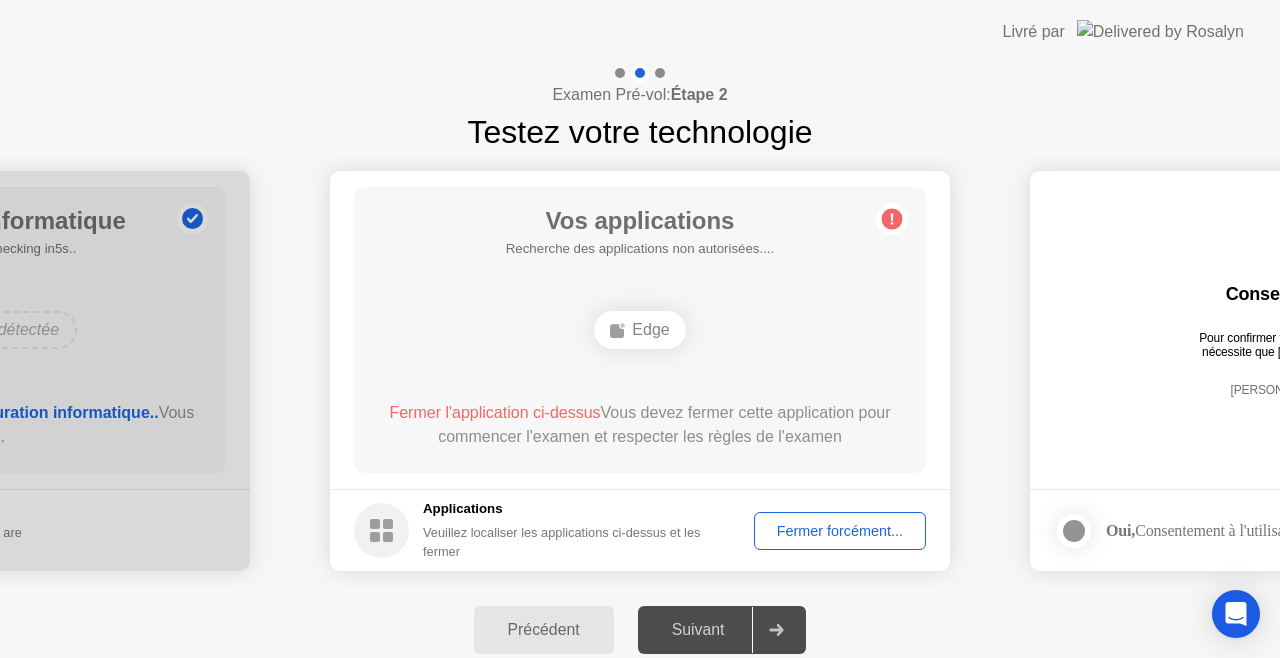 click on "**********" 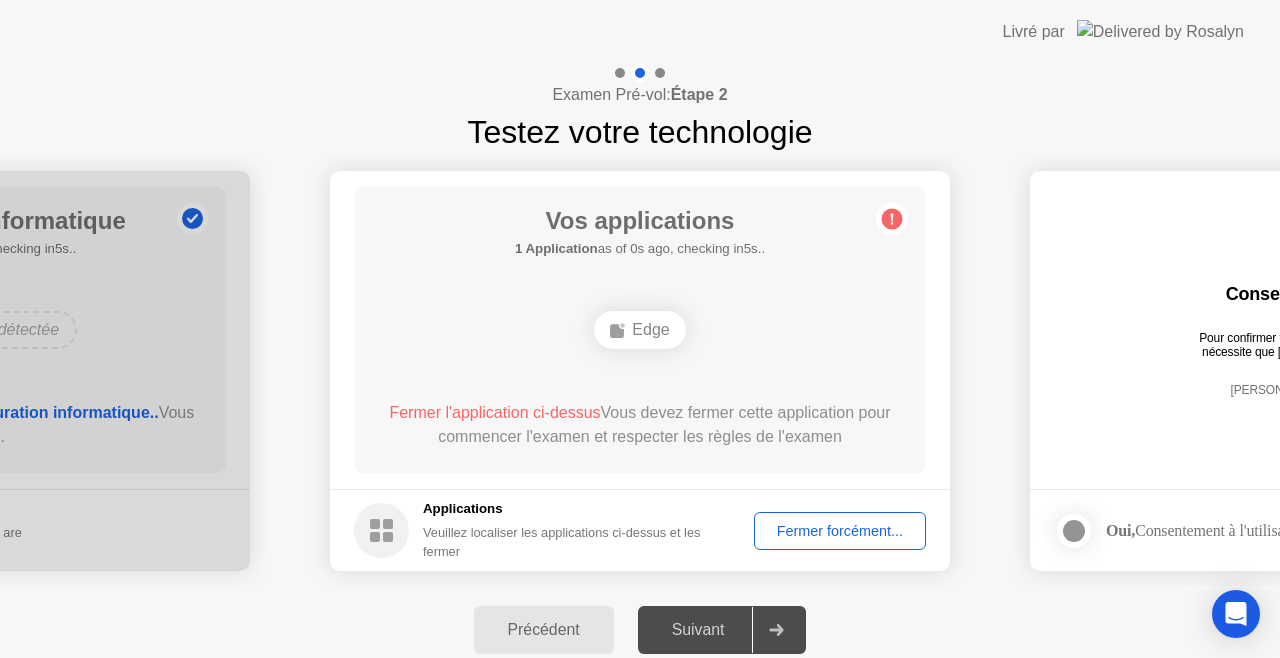 click on "**********" 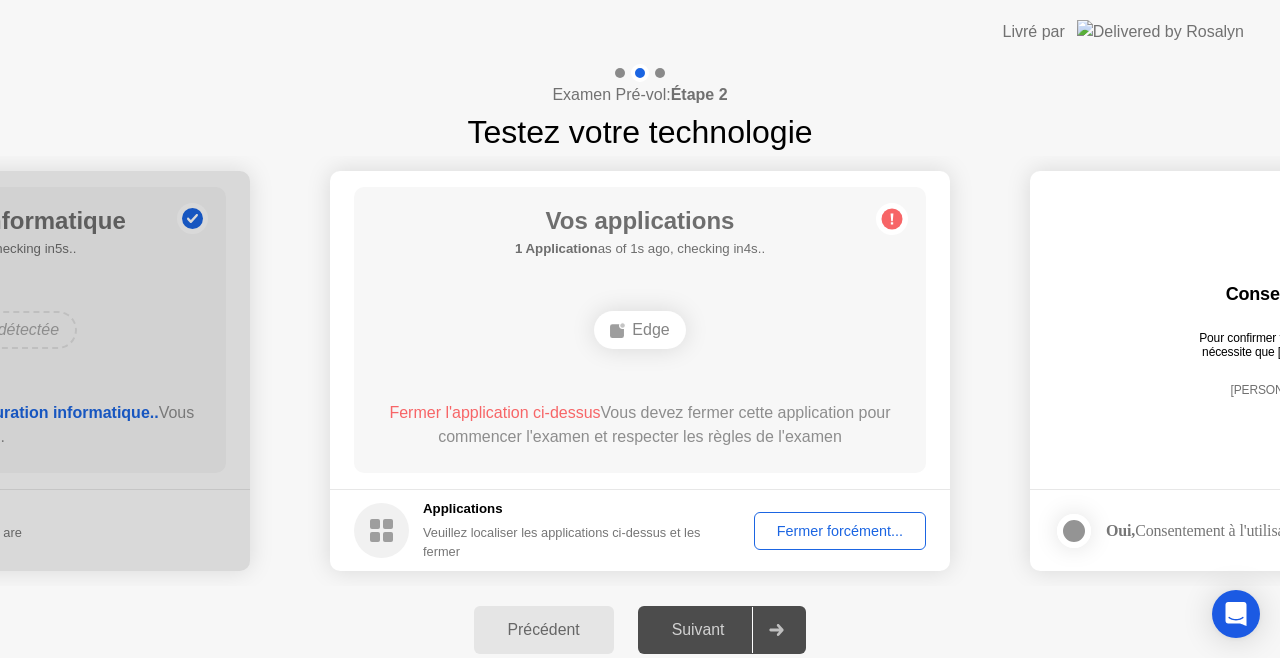 click 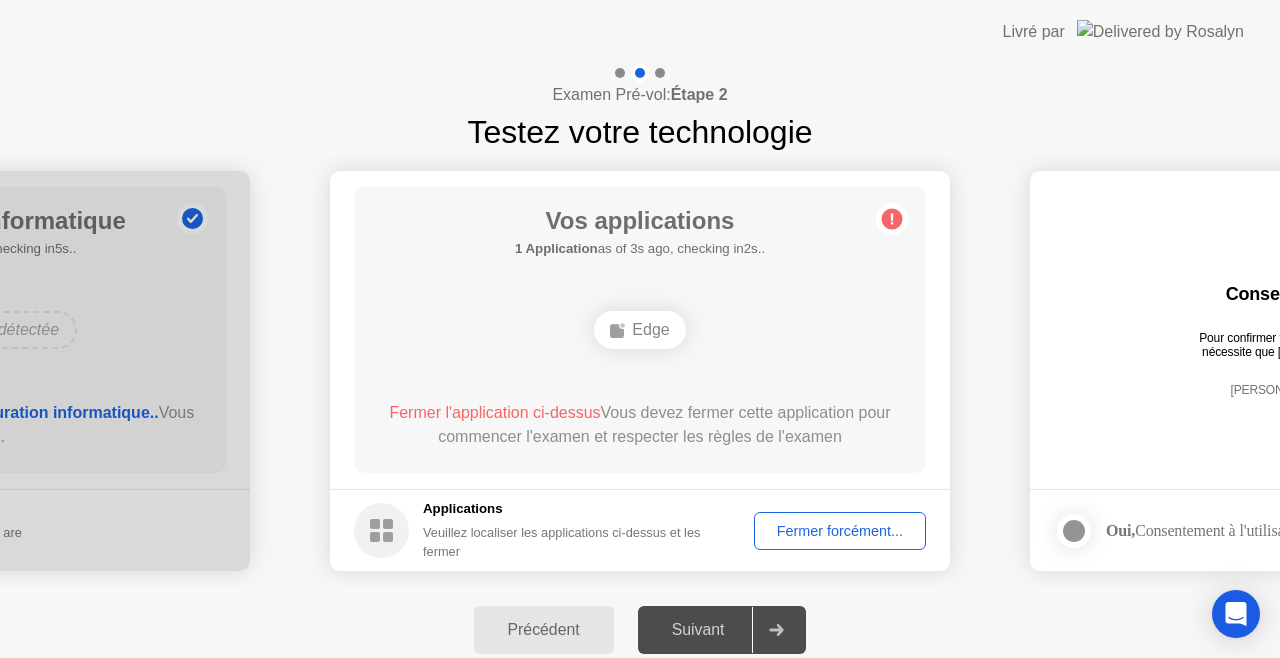 click on "Précédent Suivant" 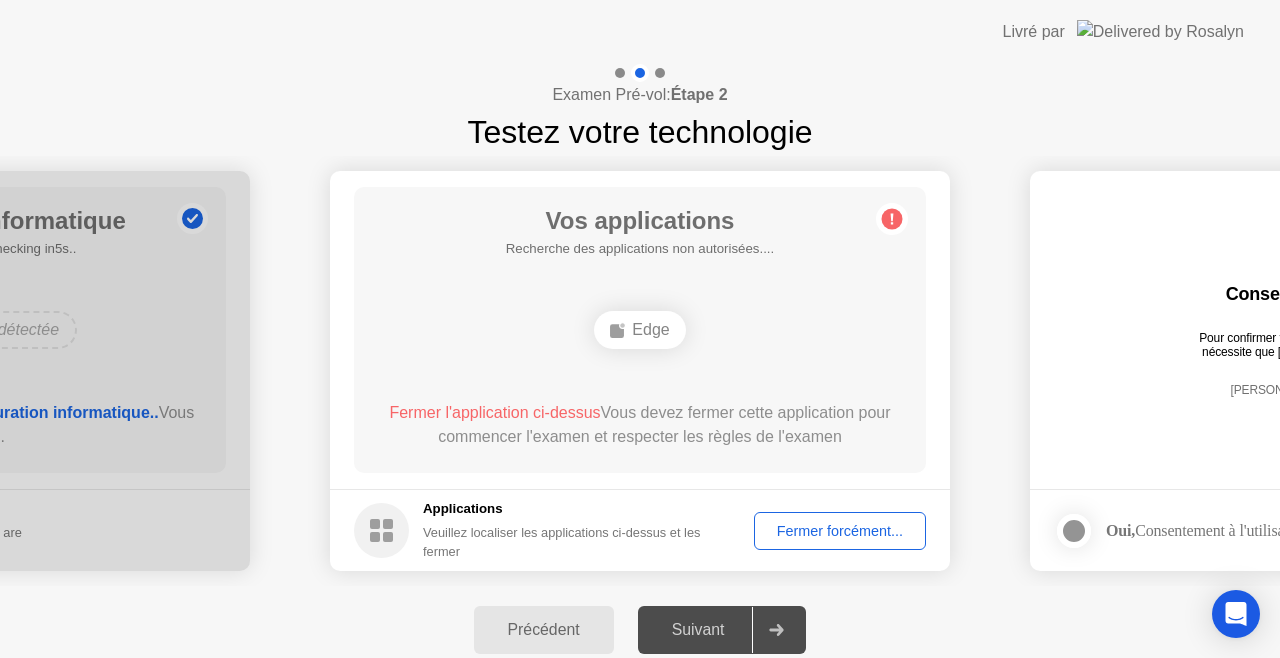 click 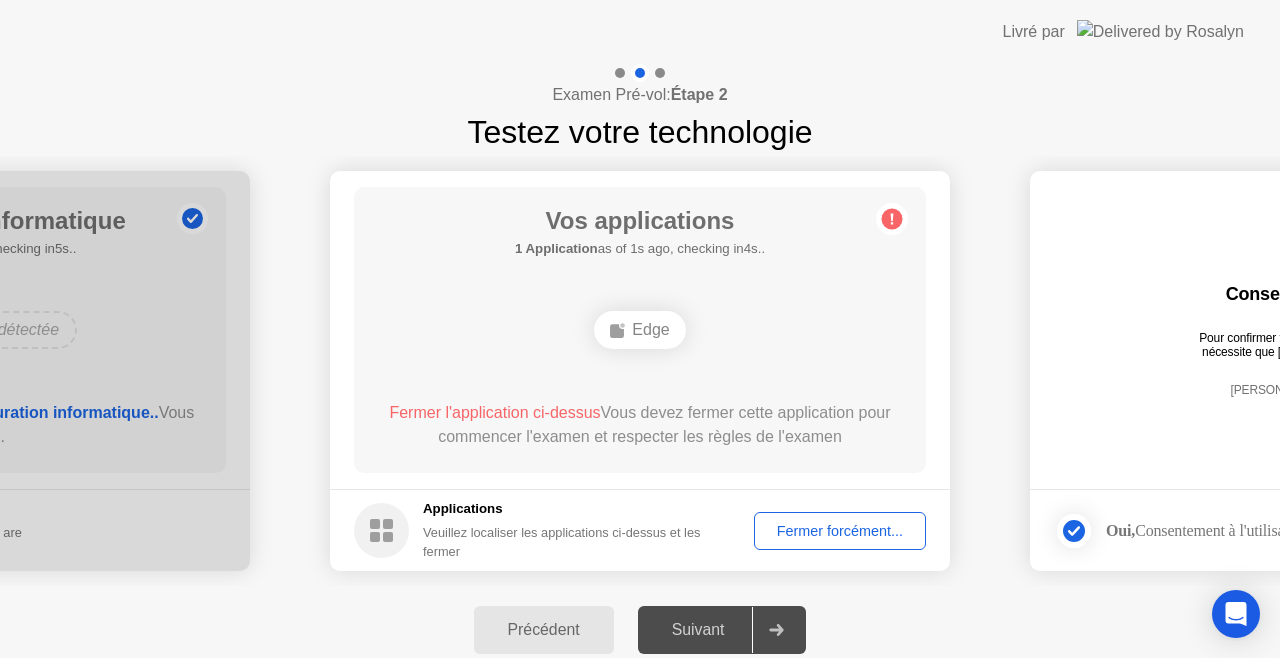 drag, startPoint x: 993, startPoint y: 370, endPoint x: 938, endPoint y: 371, distance: 55.00909 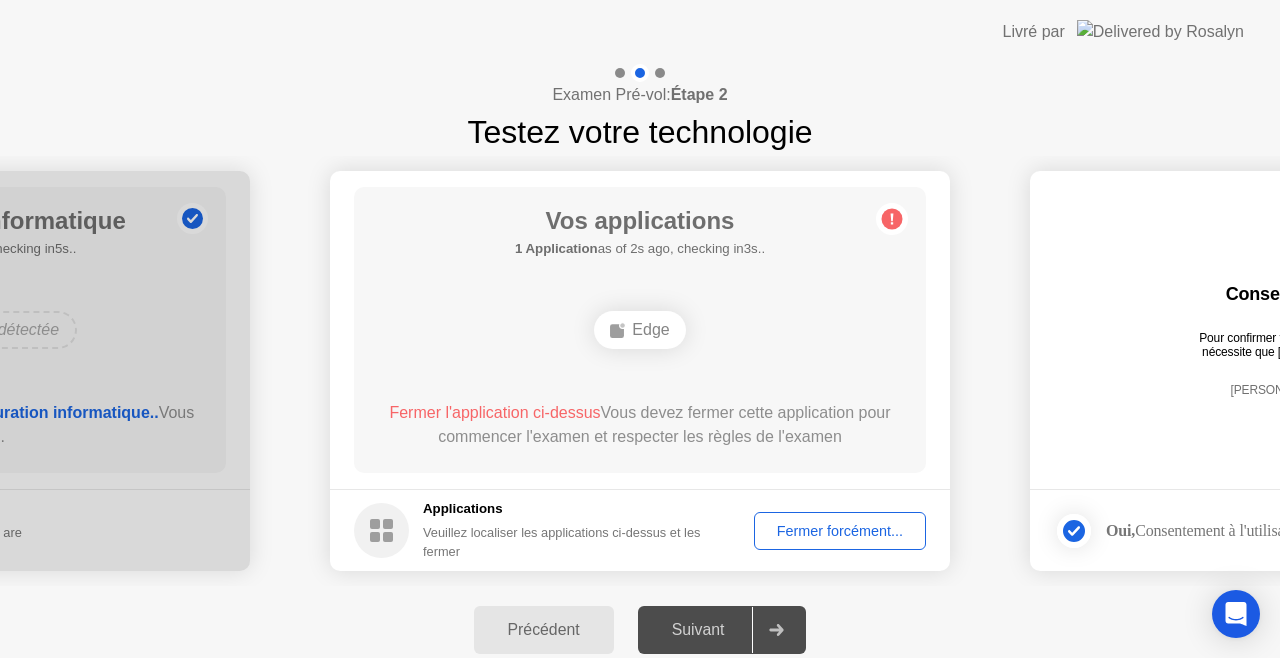 click on "[PERSON_NAME] enregistre les données" 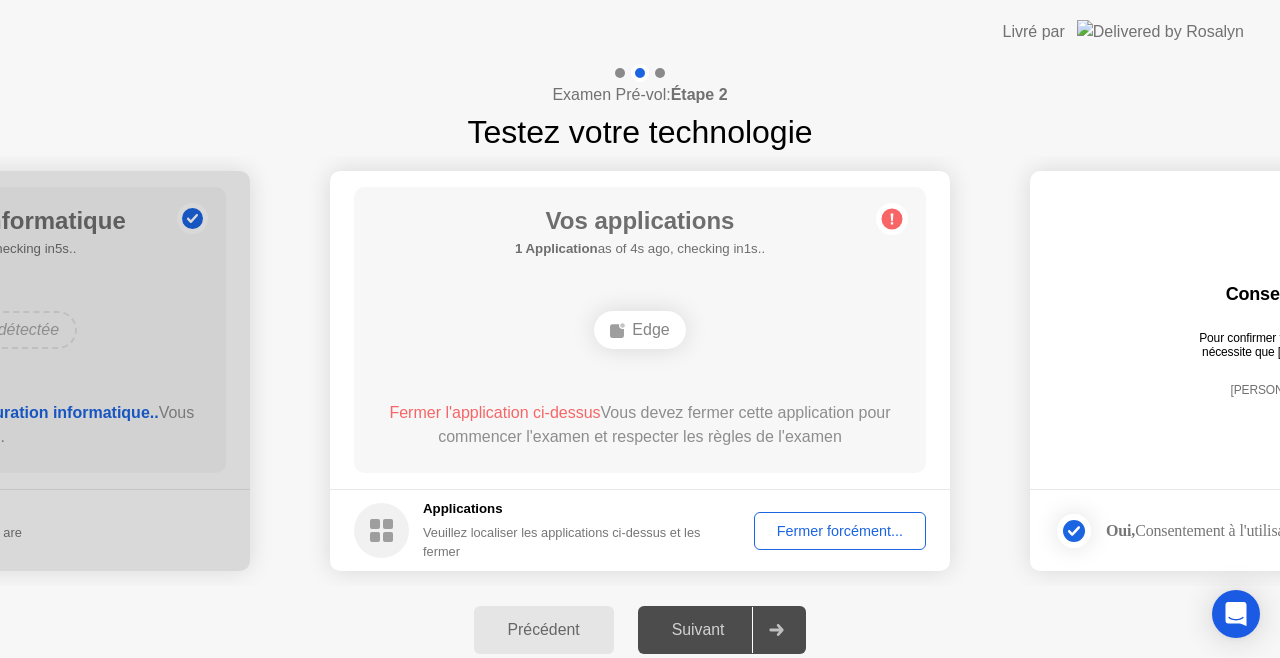 click on "Suivant" 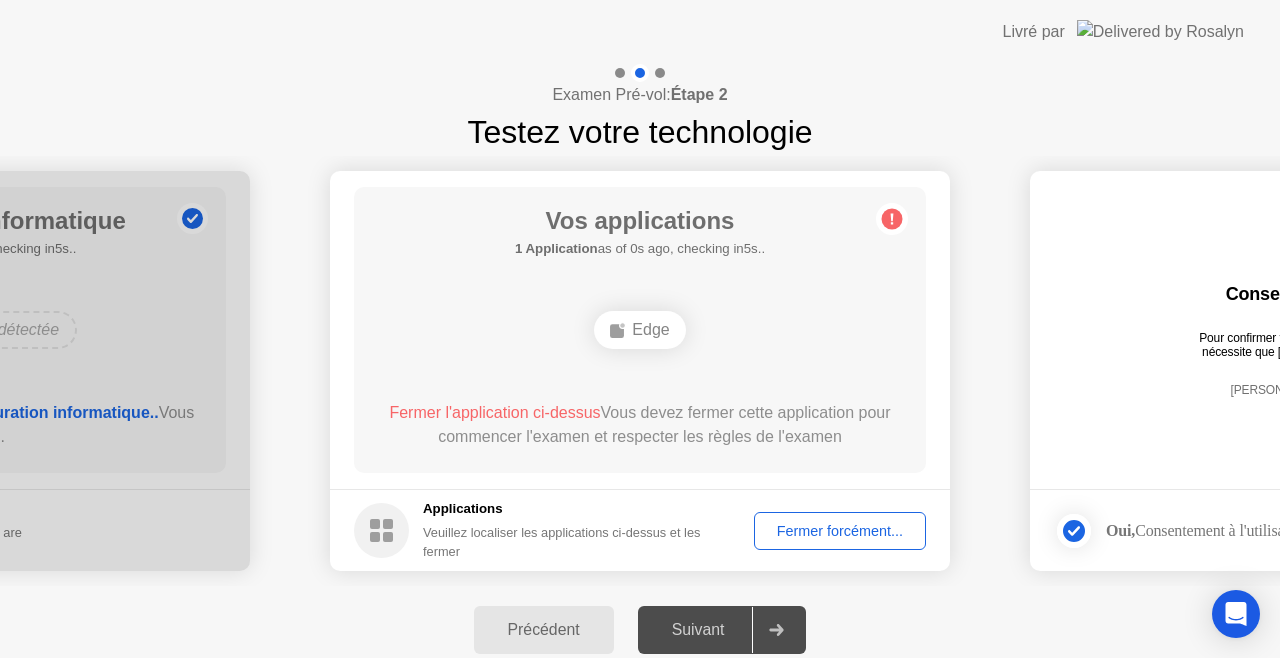 click on "Edge" 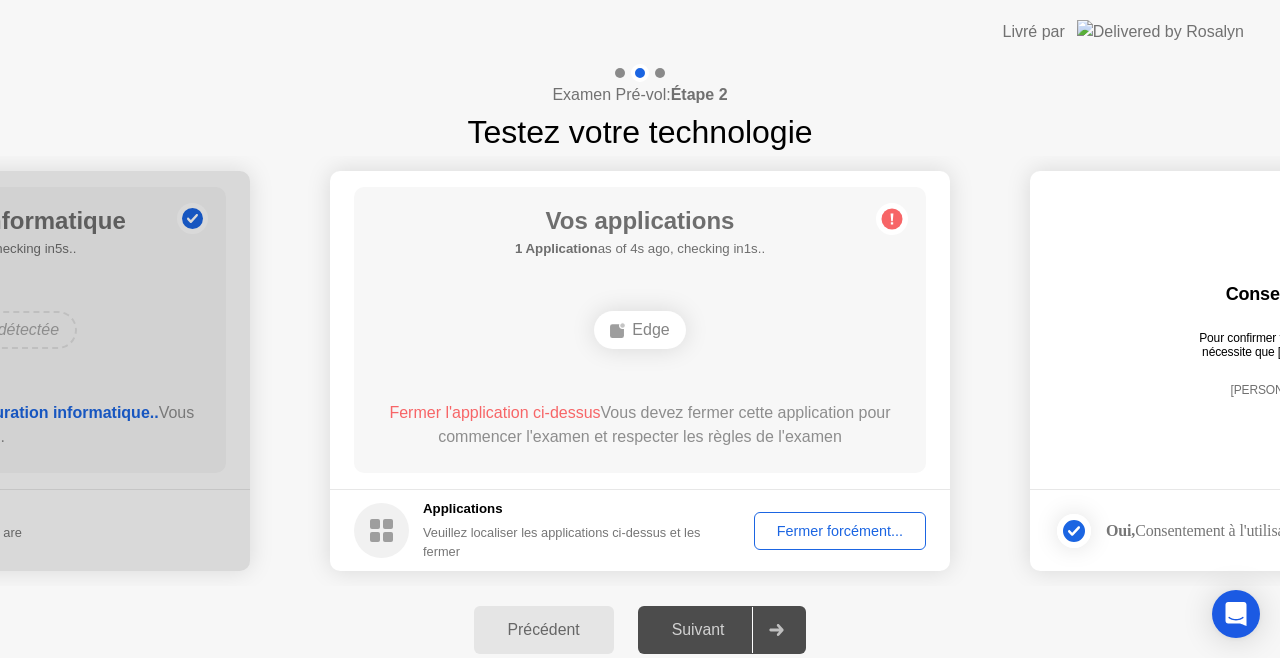 click on "Veuillez localiser les applications ci-dessus et les fermer" 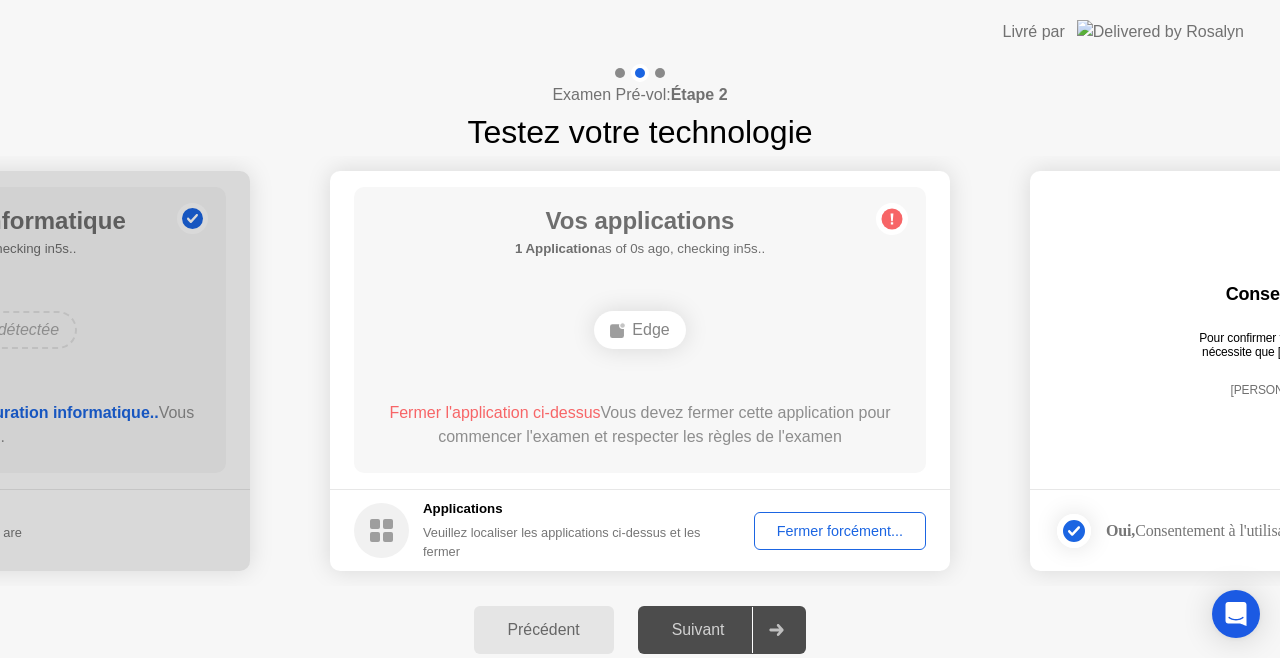 click 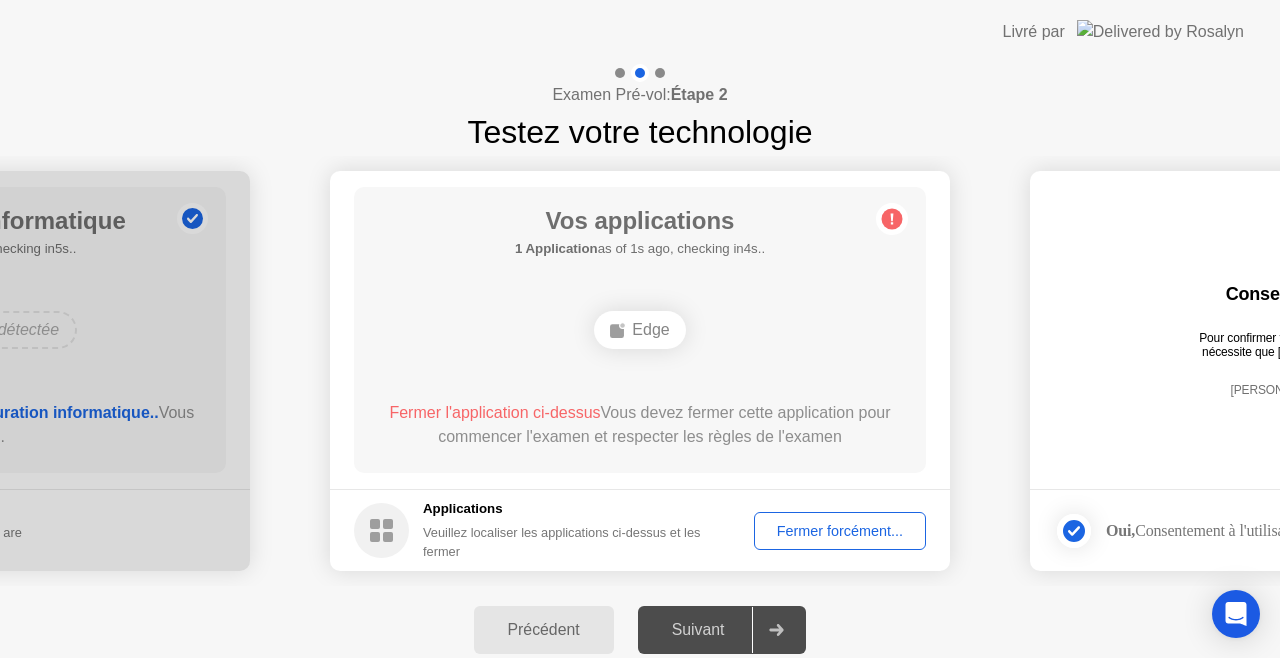 click 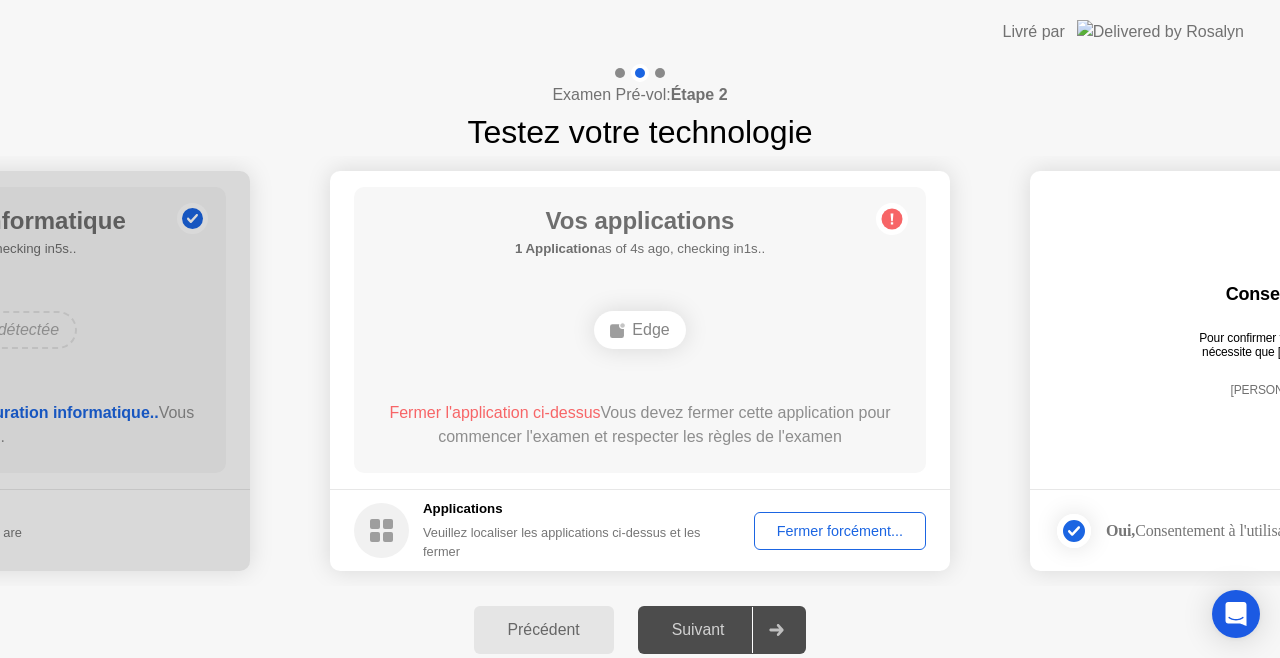 click on "Oui,  Consentement à l'utilisation de vos données biométriques" 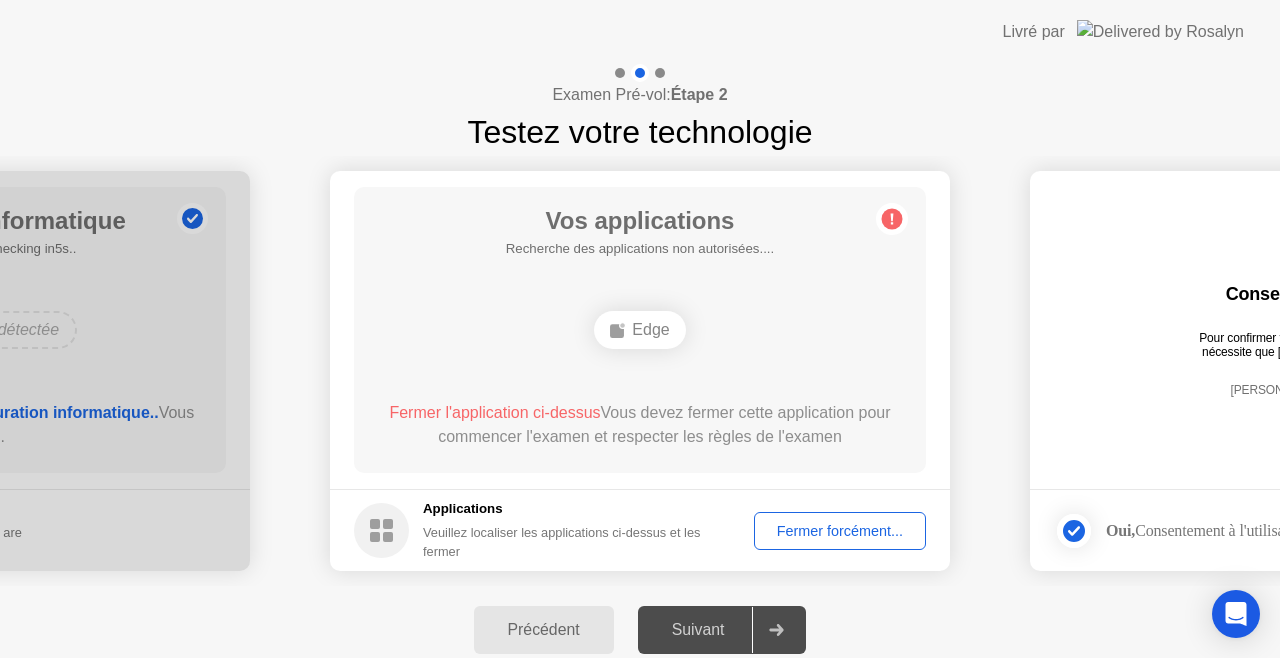 click on "Suivant" 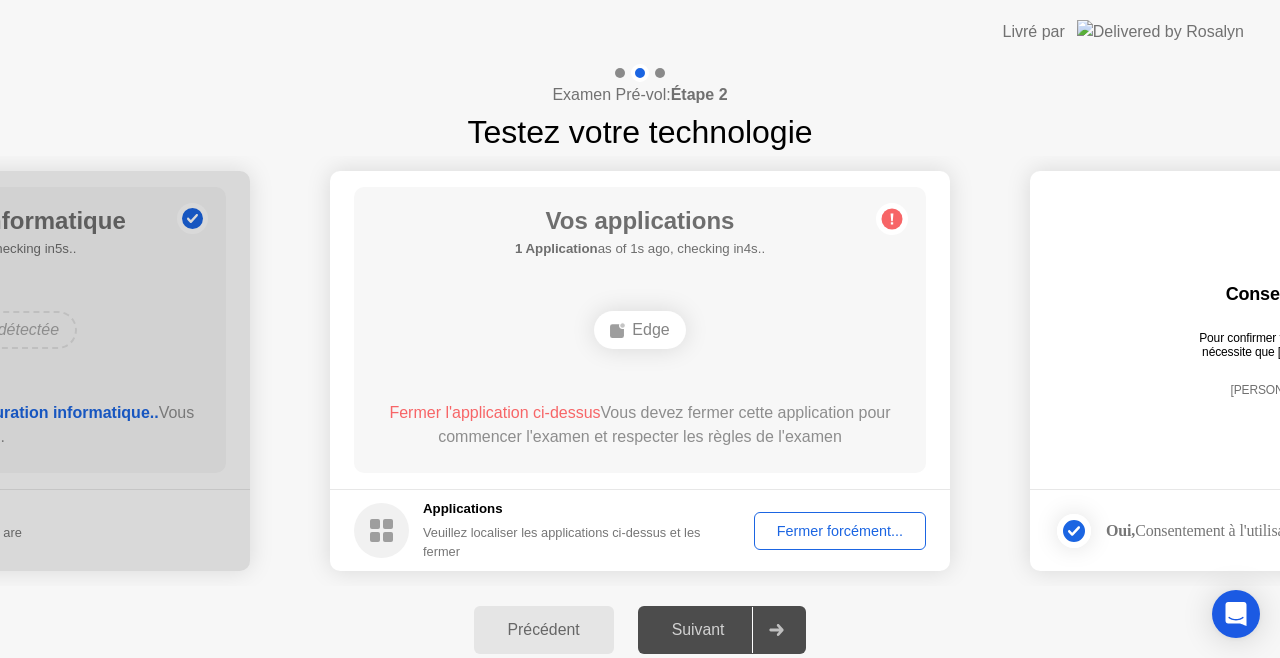 click on "Fermer forcément..." 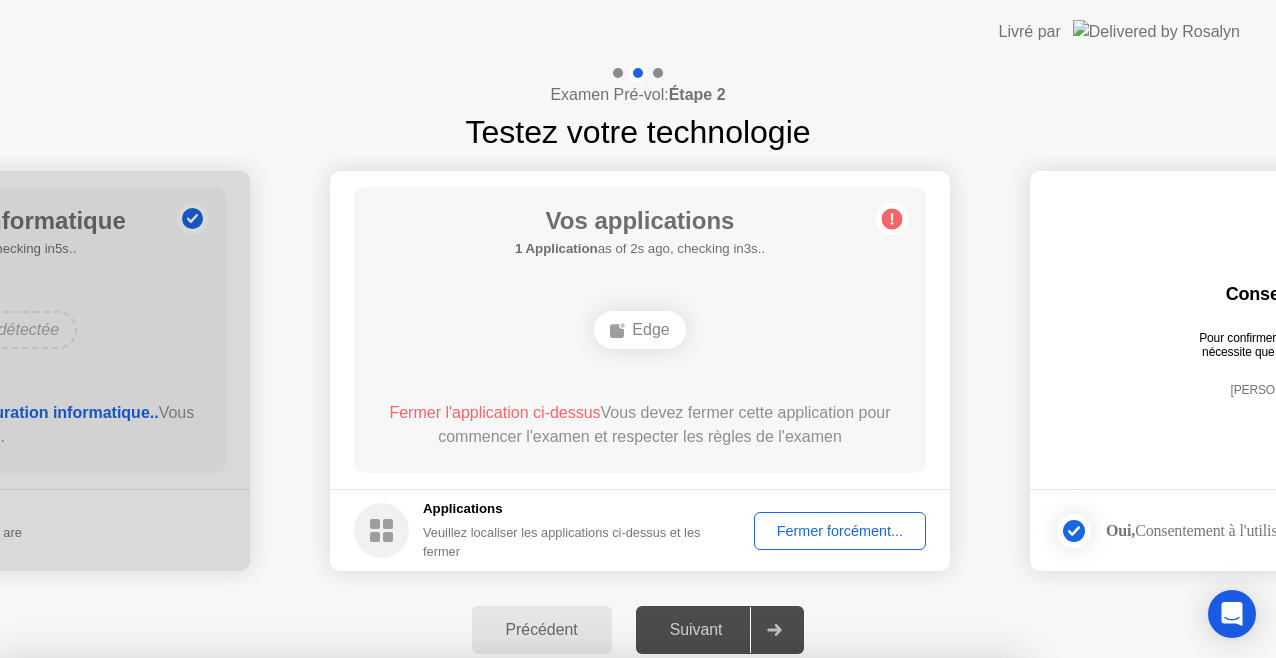 click on "En savoir plus sur la fermeture des applications" at bounding box center (510, 811) 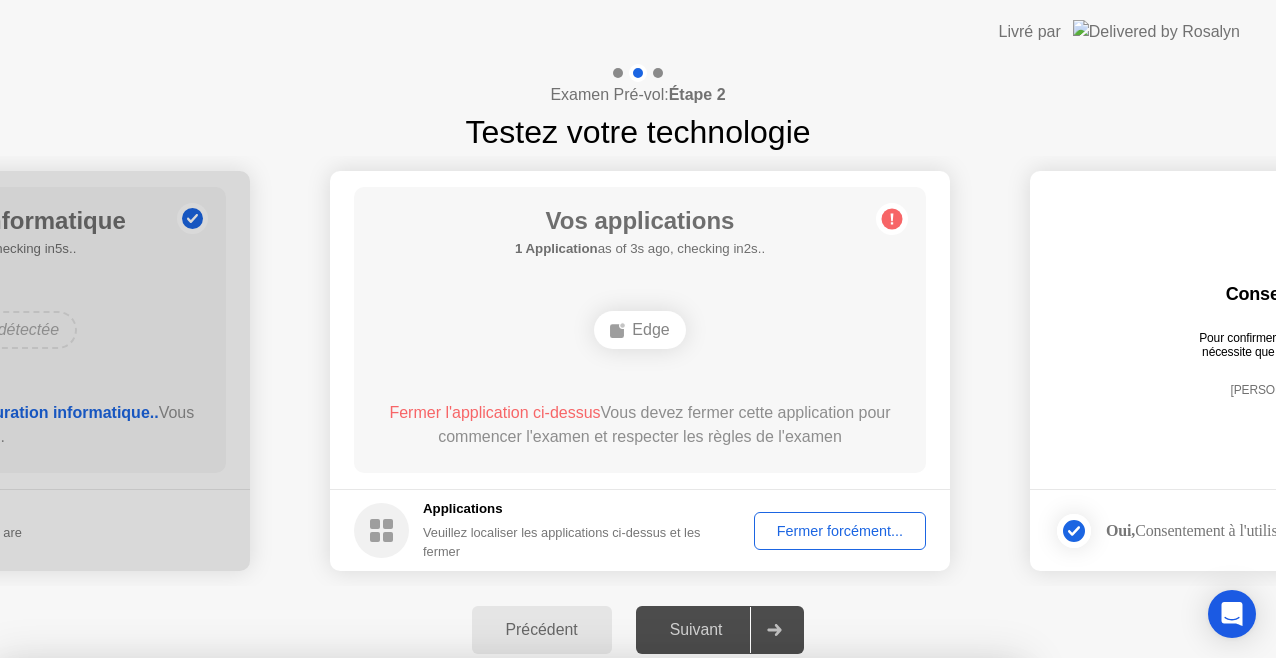 click on "Confirmer" at bounding box center [580, 934] 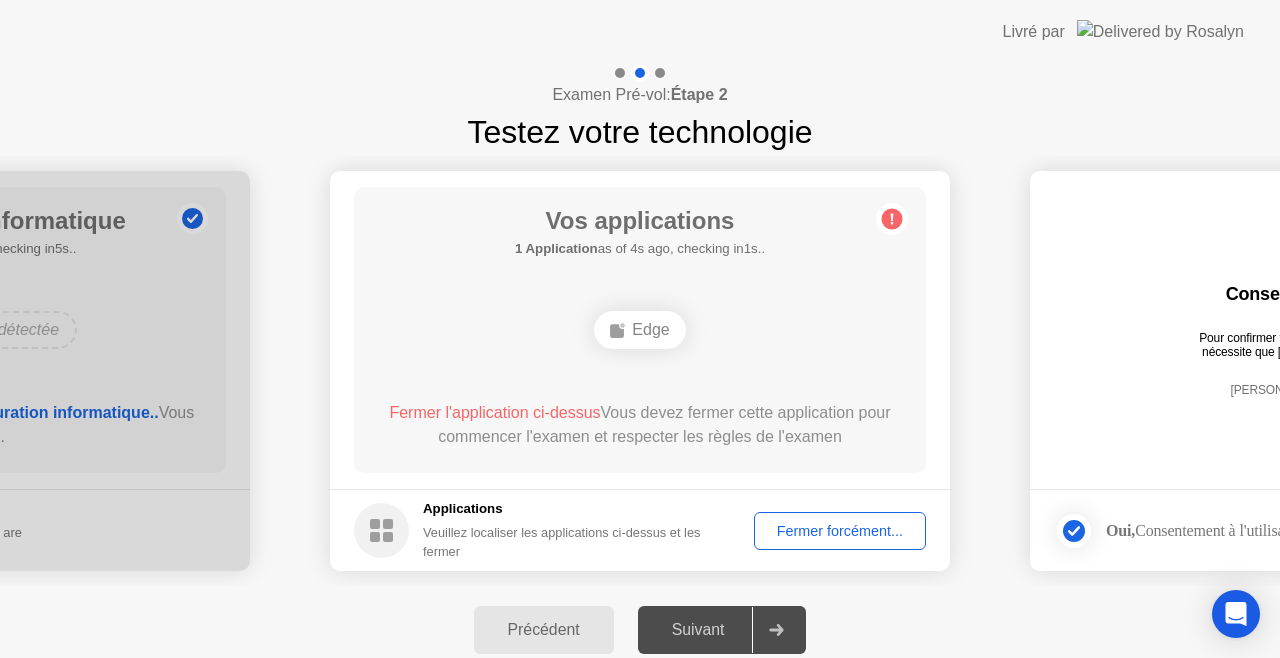 click on "**********" 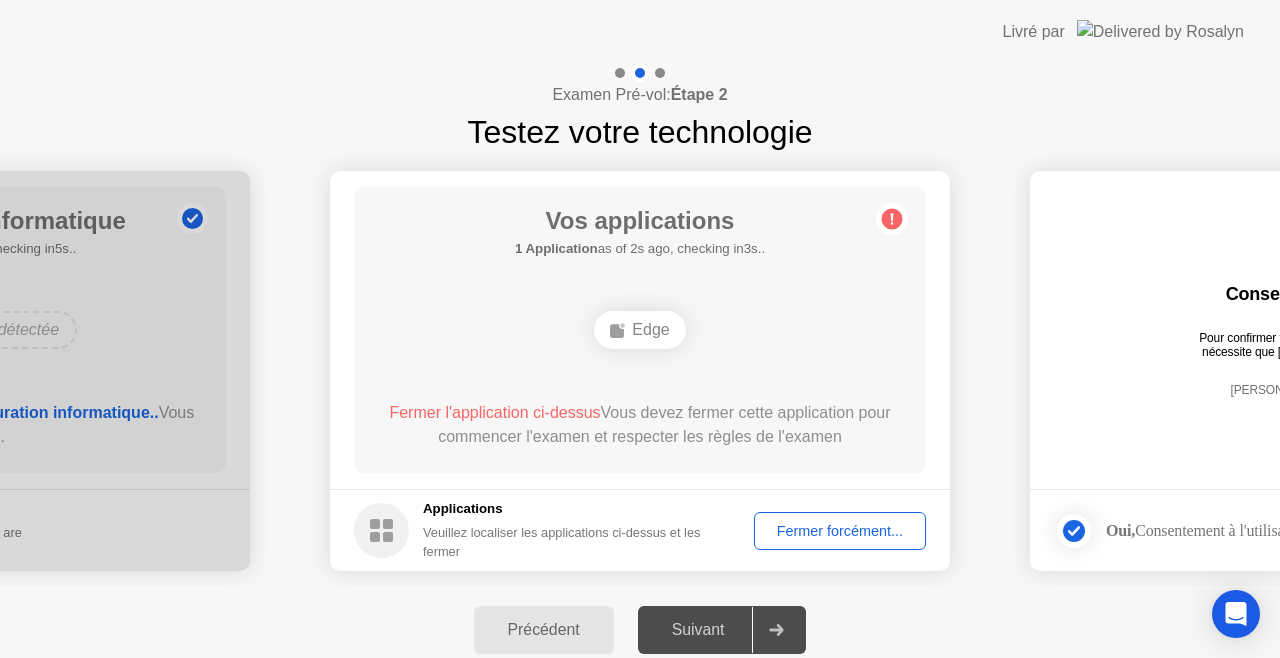 click on "Fermer forcément..." 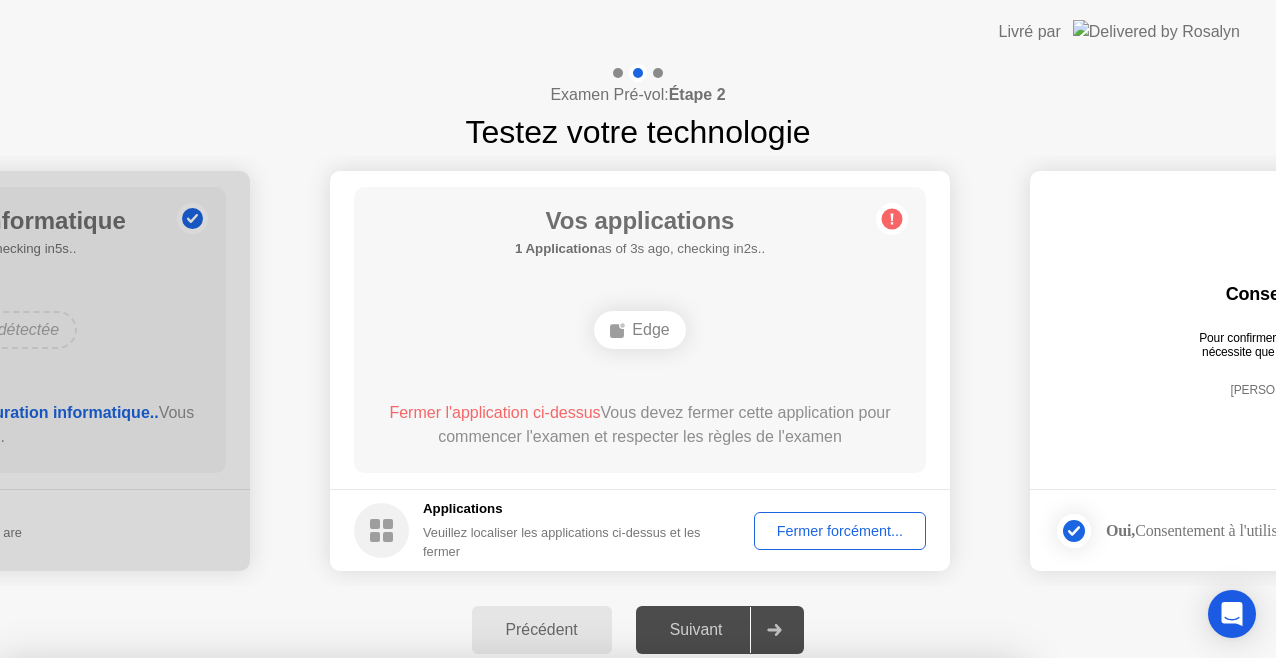 click on "Confirmer" at bounding box center [580, 934] 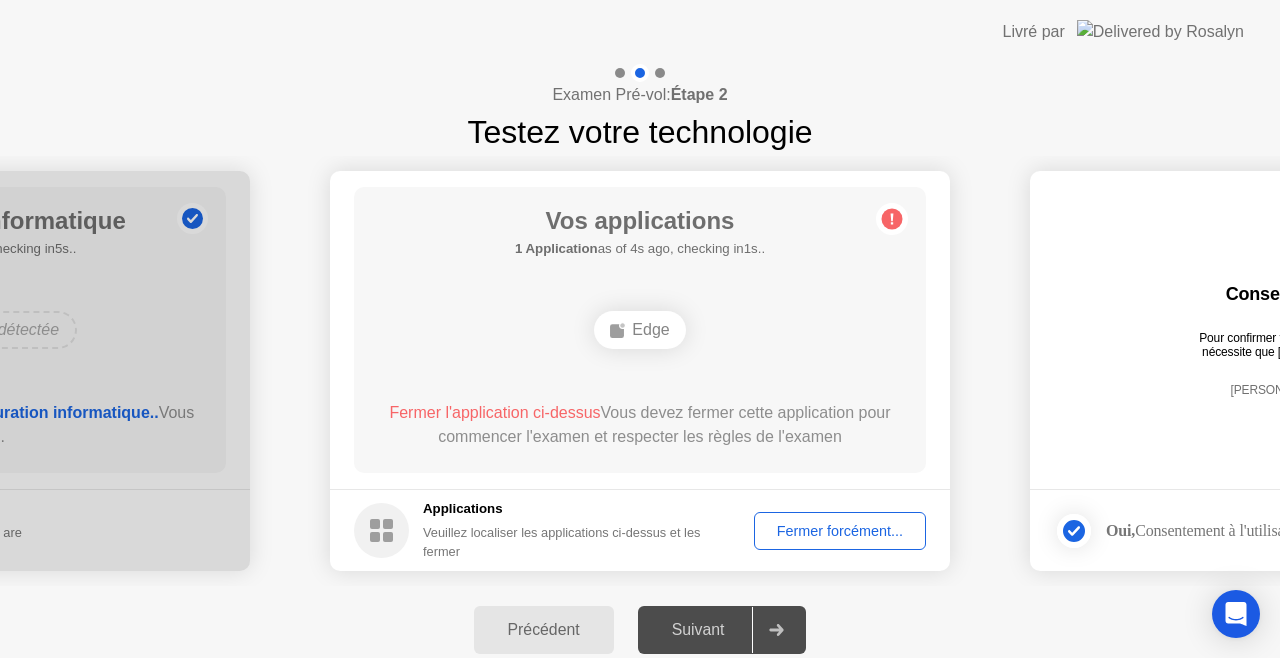 click on "Fermer forcément..." 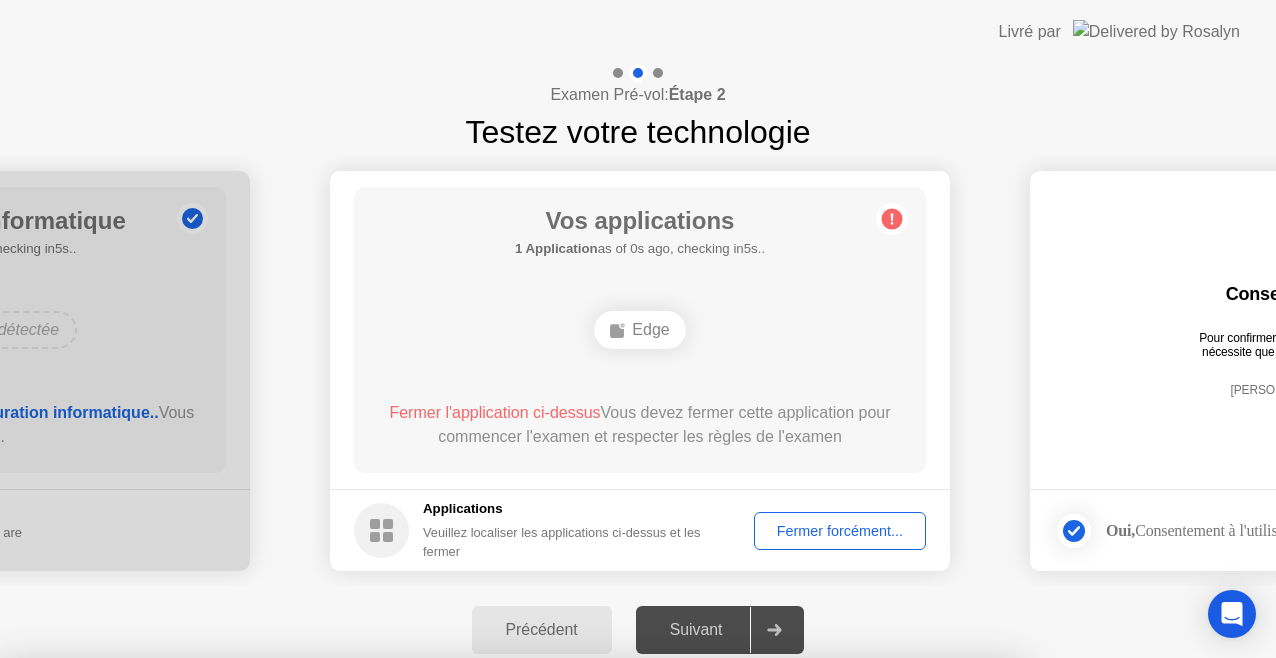 click on "Confirmer" at bounding box center [580, 934] 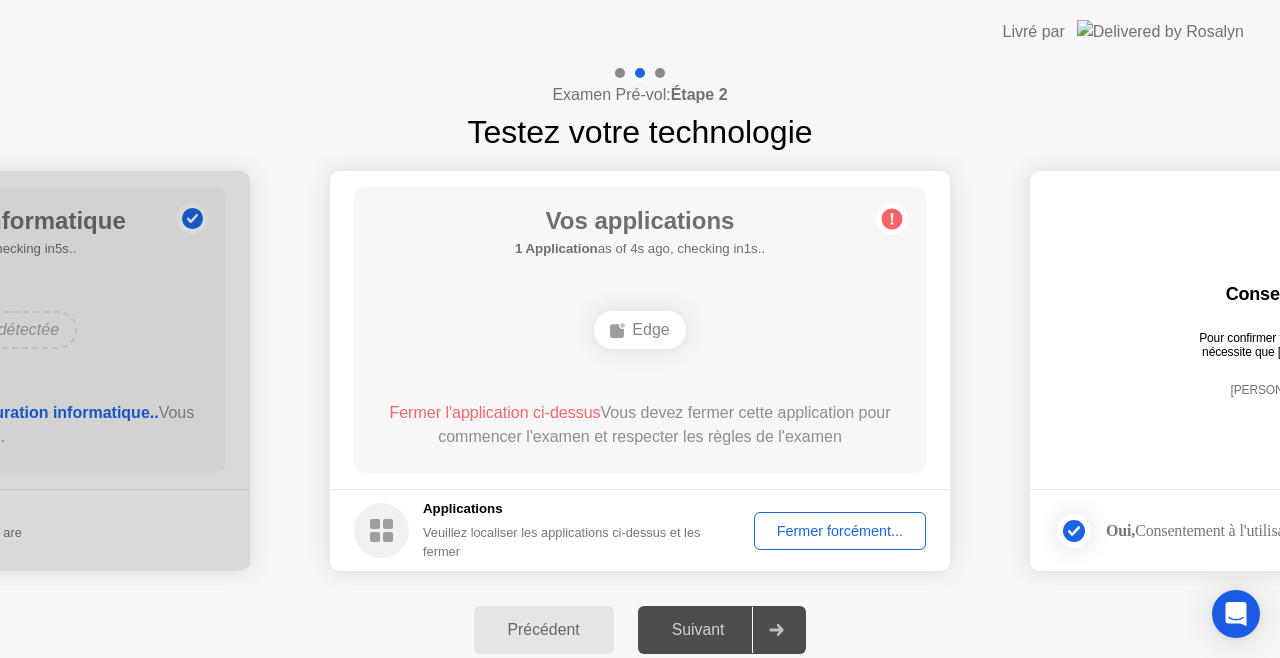 click on "Fermer l'application ci-dessus" 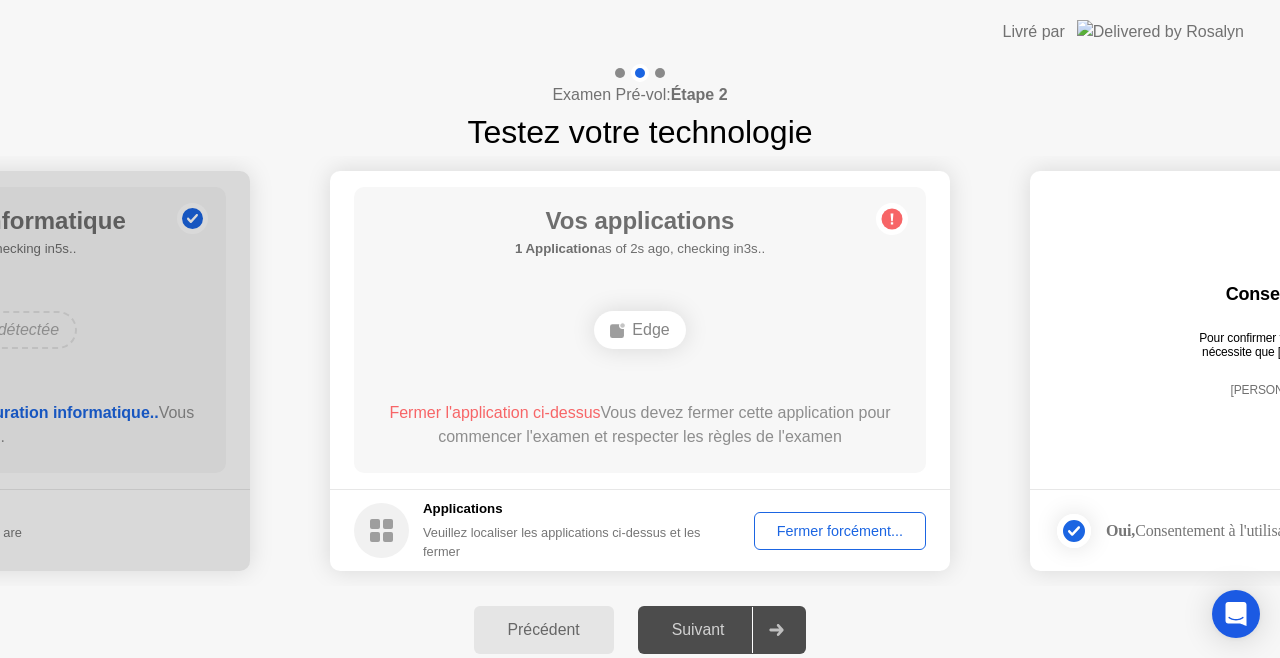 click on "Fermer forcément..." 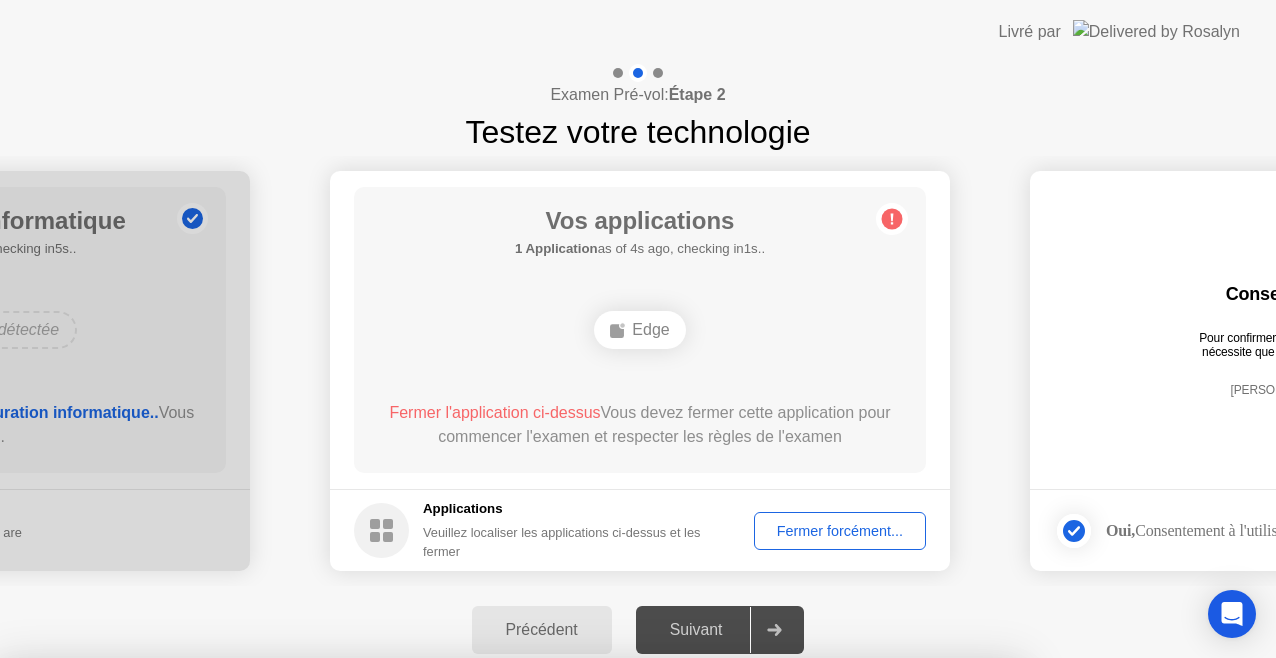 click on "Edge" at bounding box center [510, 867] 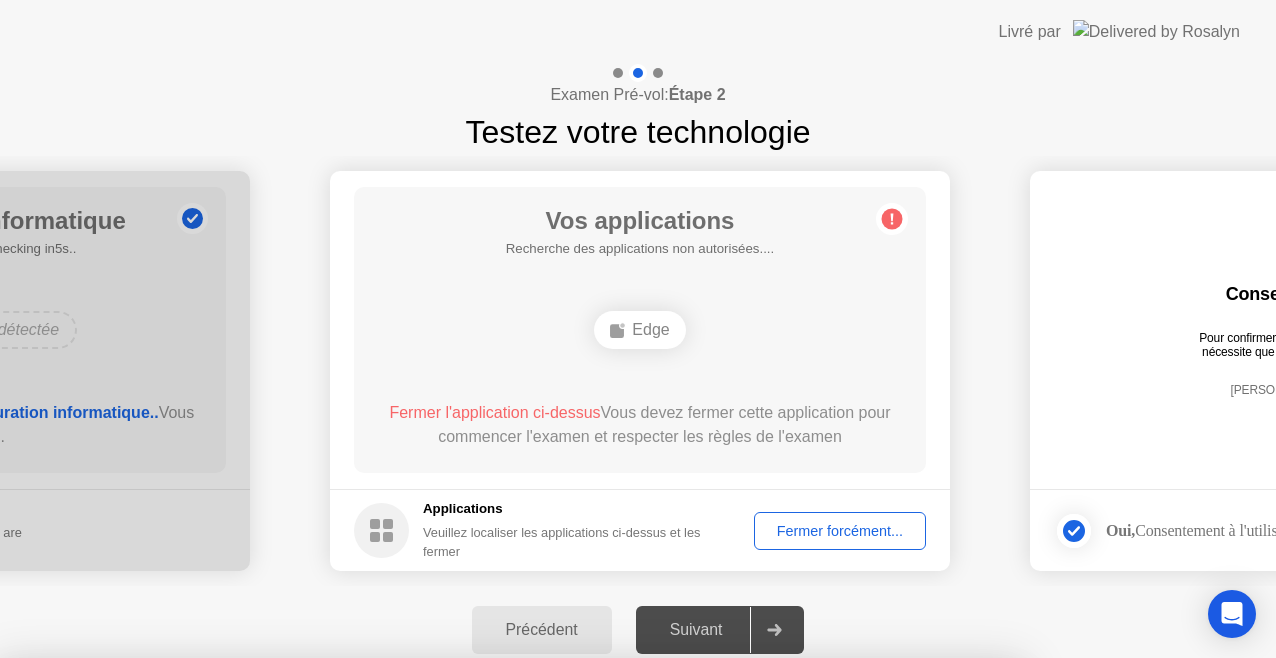 click on "Confirmer" at bounding box center [580, 934] 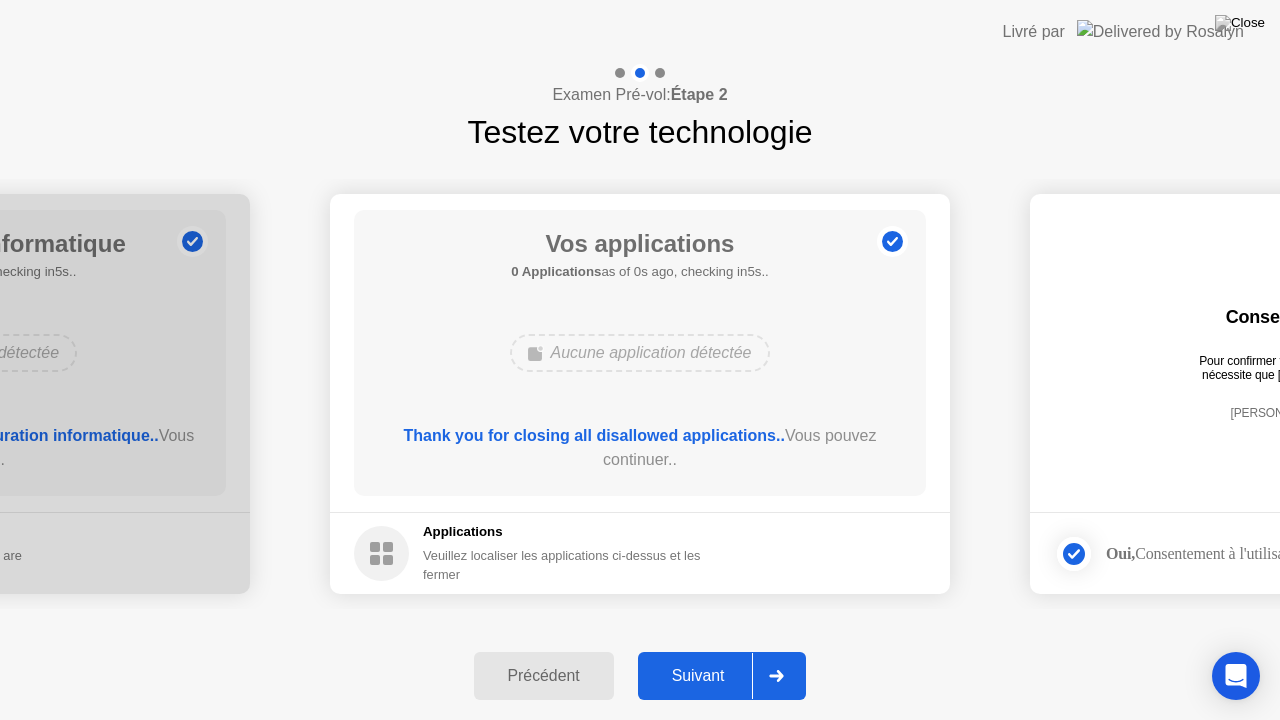 click 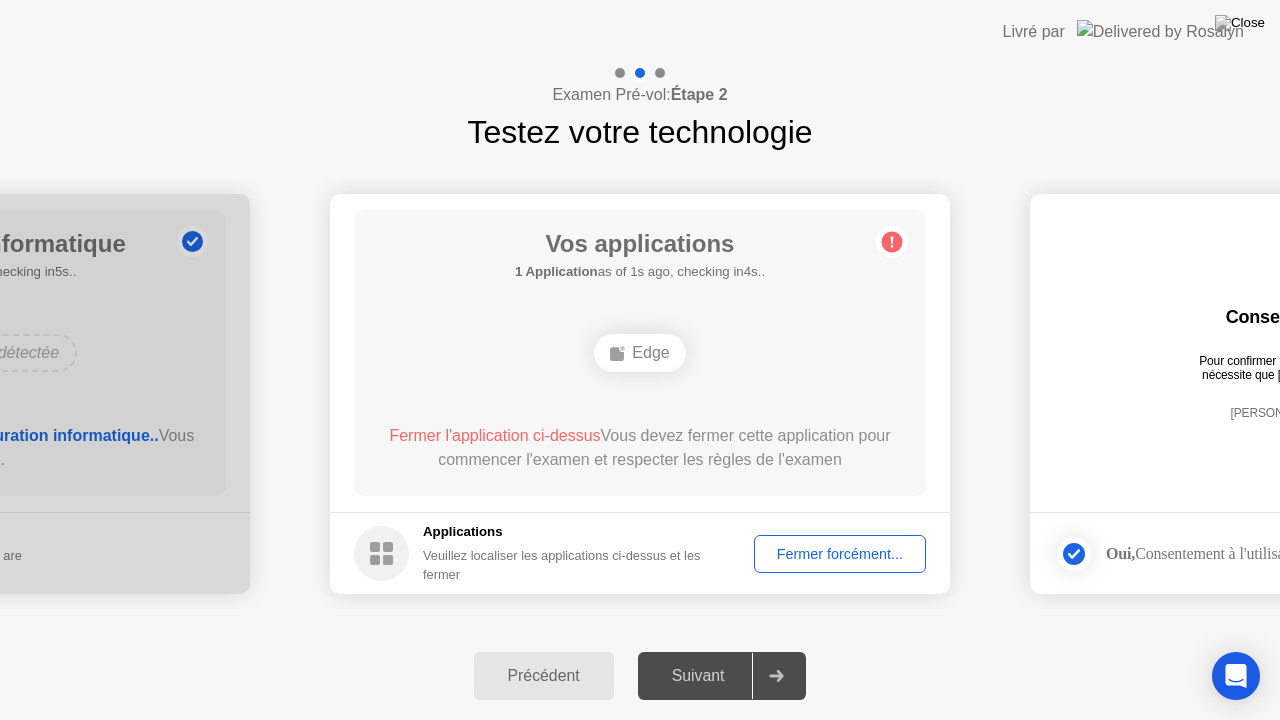 click on "Suivant" 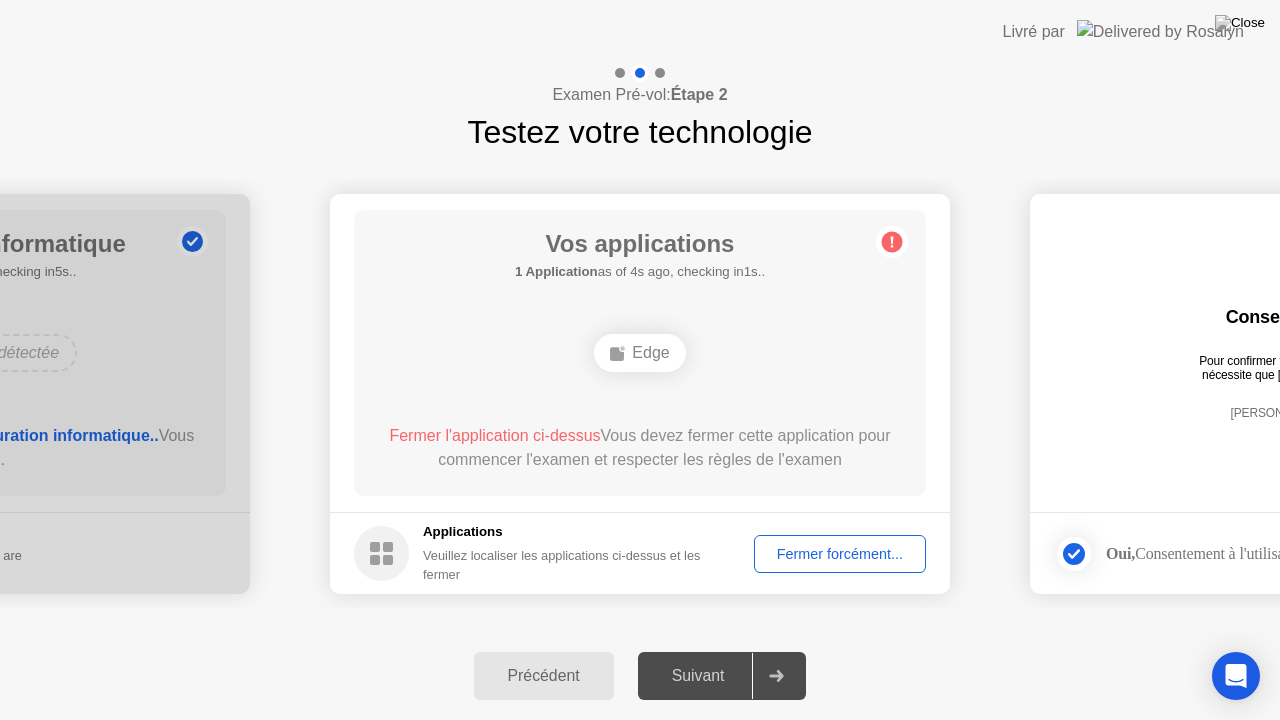 click on "Examen Pré-vol:  Étape 2 Testez votre technologie" 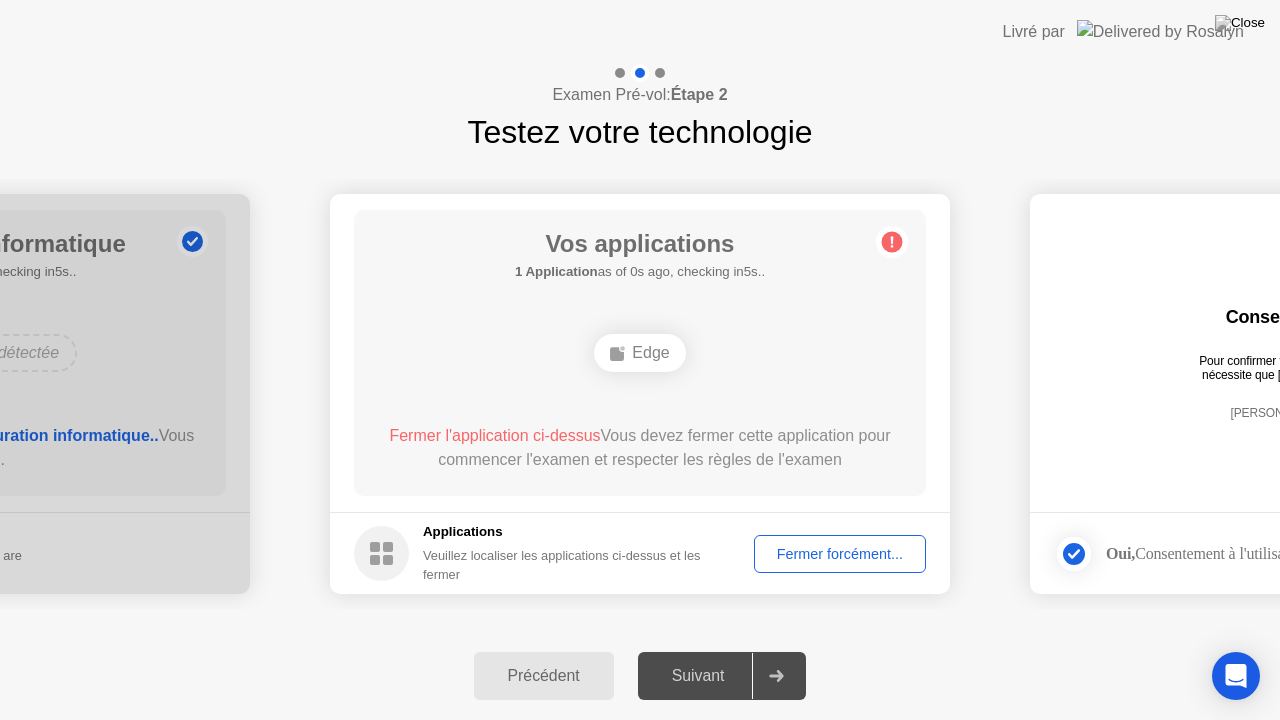 click on "Précédent Suivant" 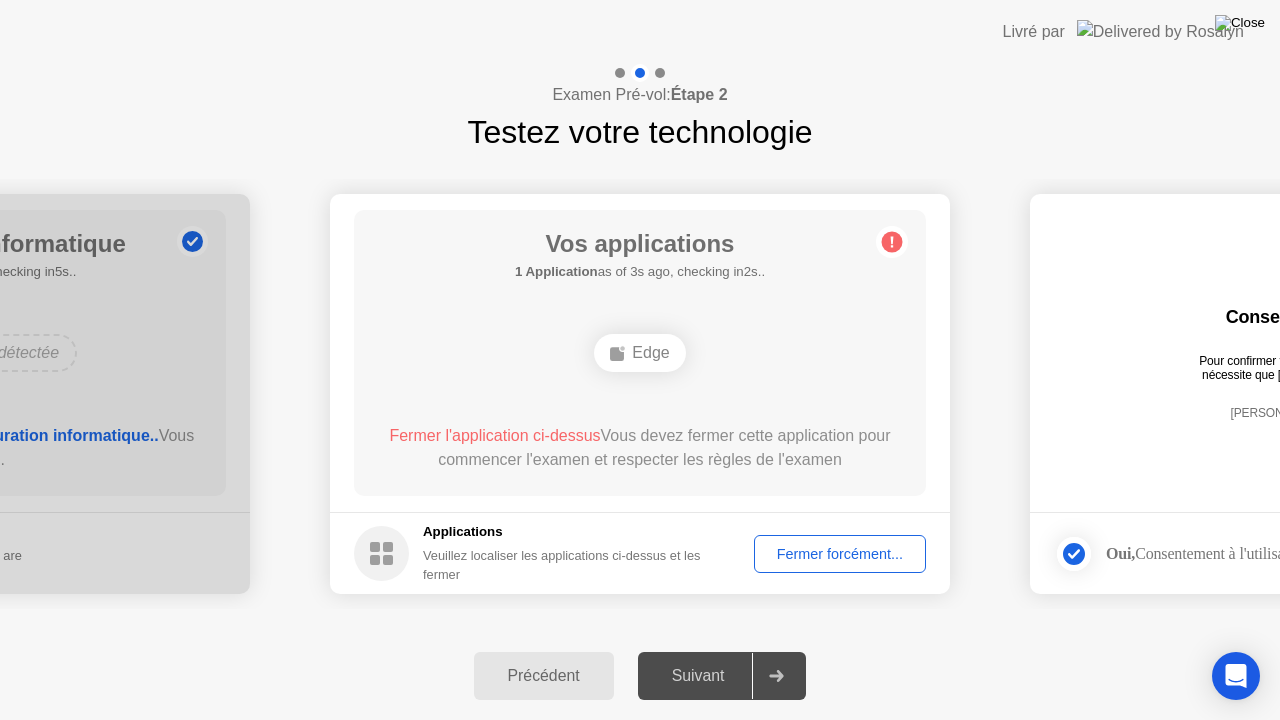 click at bounding box center (1240, 23) 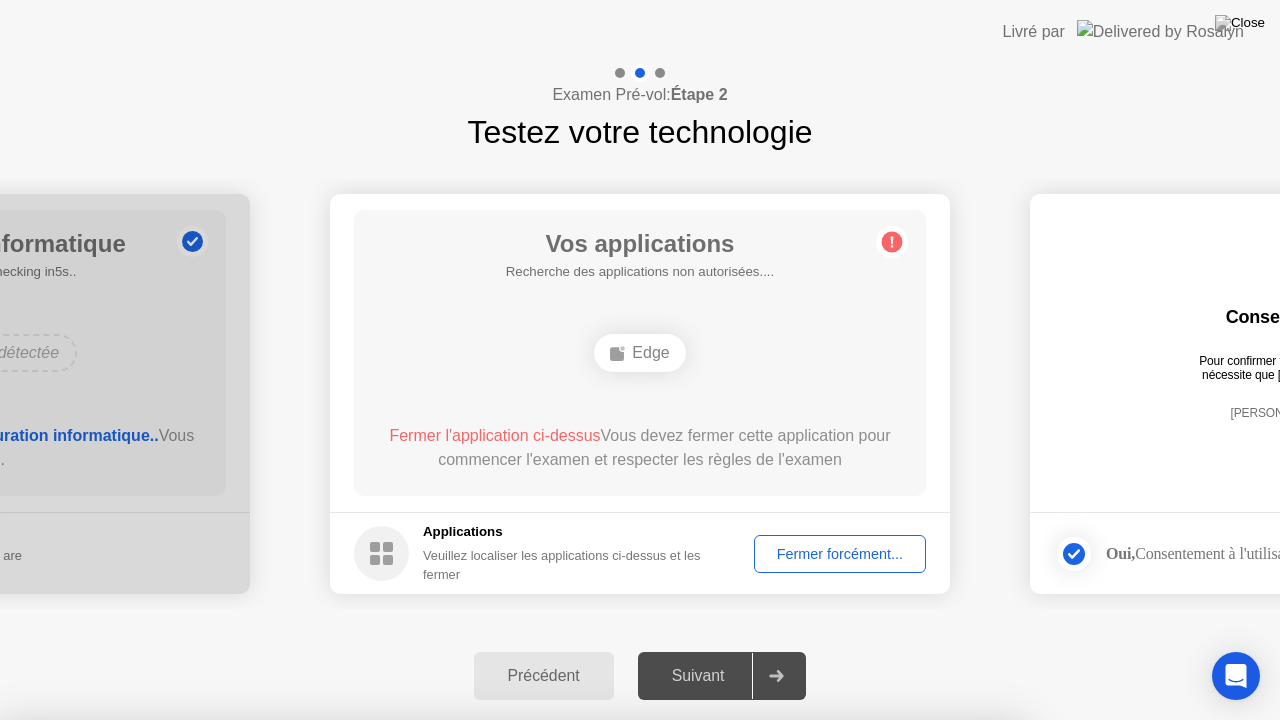 click on "Oui" at bounding box center (464, 833) 